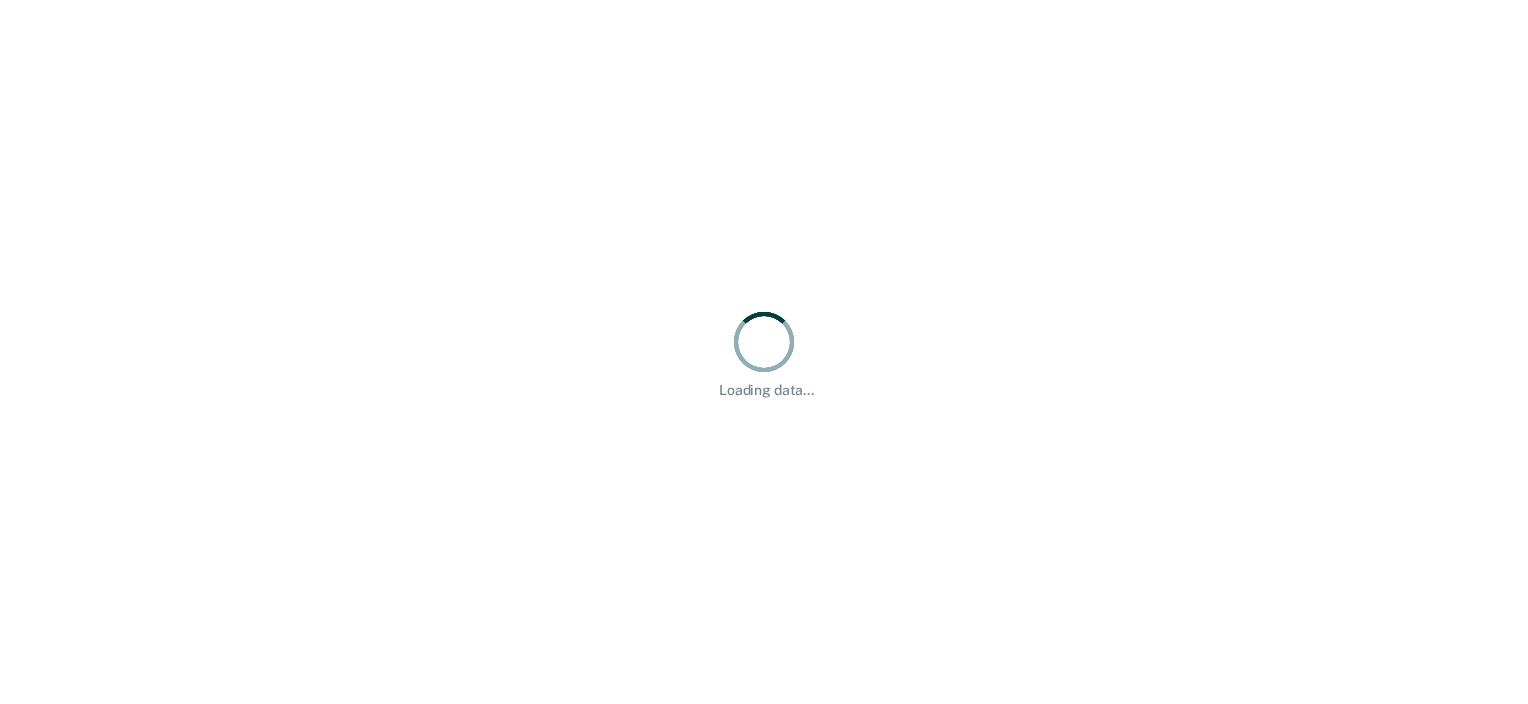 scroll, scrollTop: 0, scrollLeft: 0, axis: both 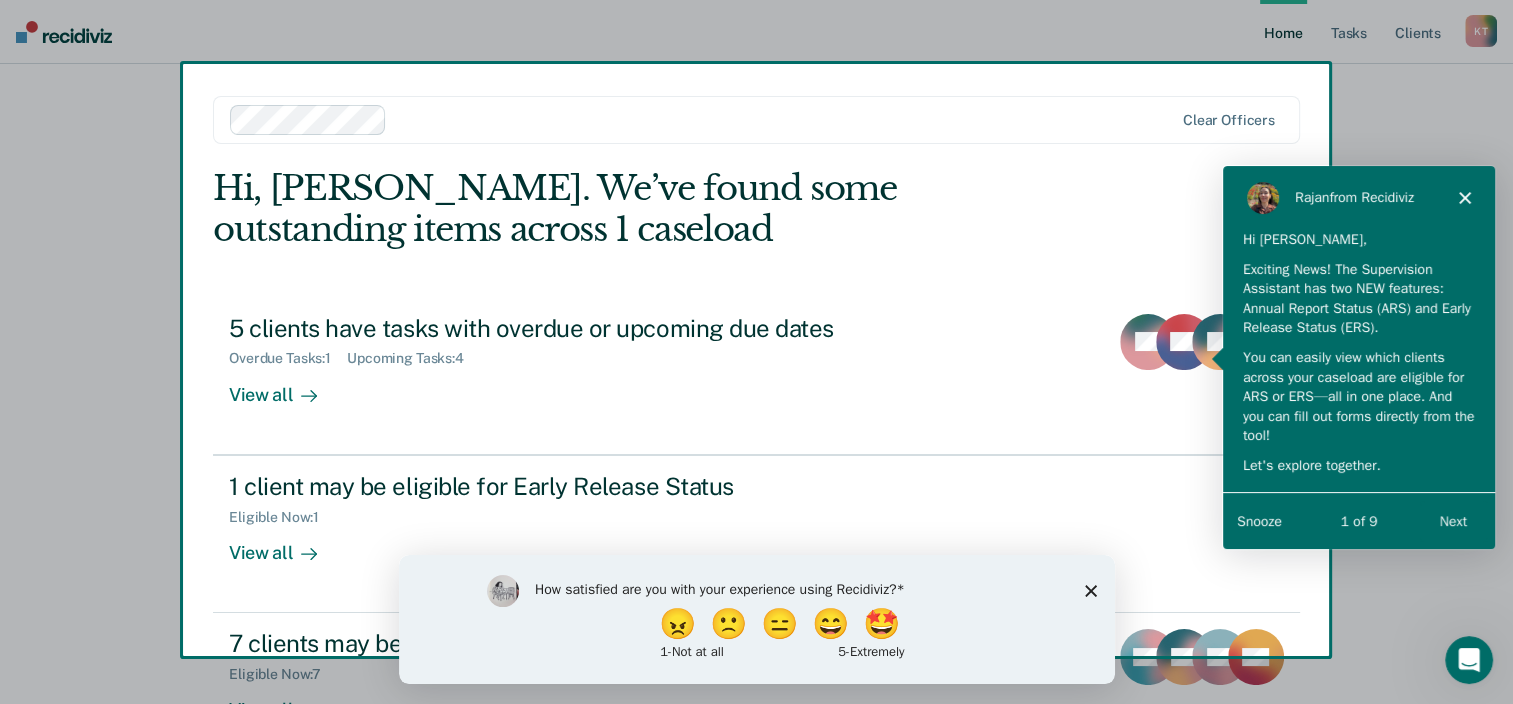click on "Next" at bounding box center [1452, 520] 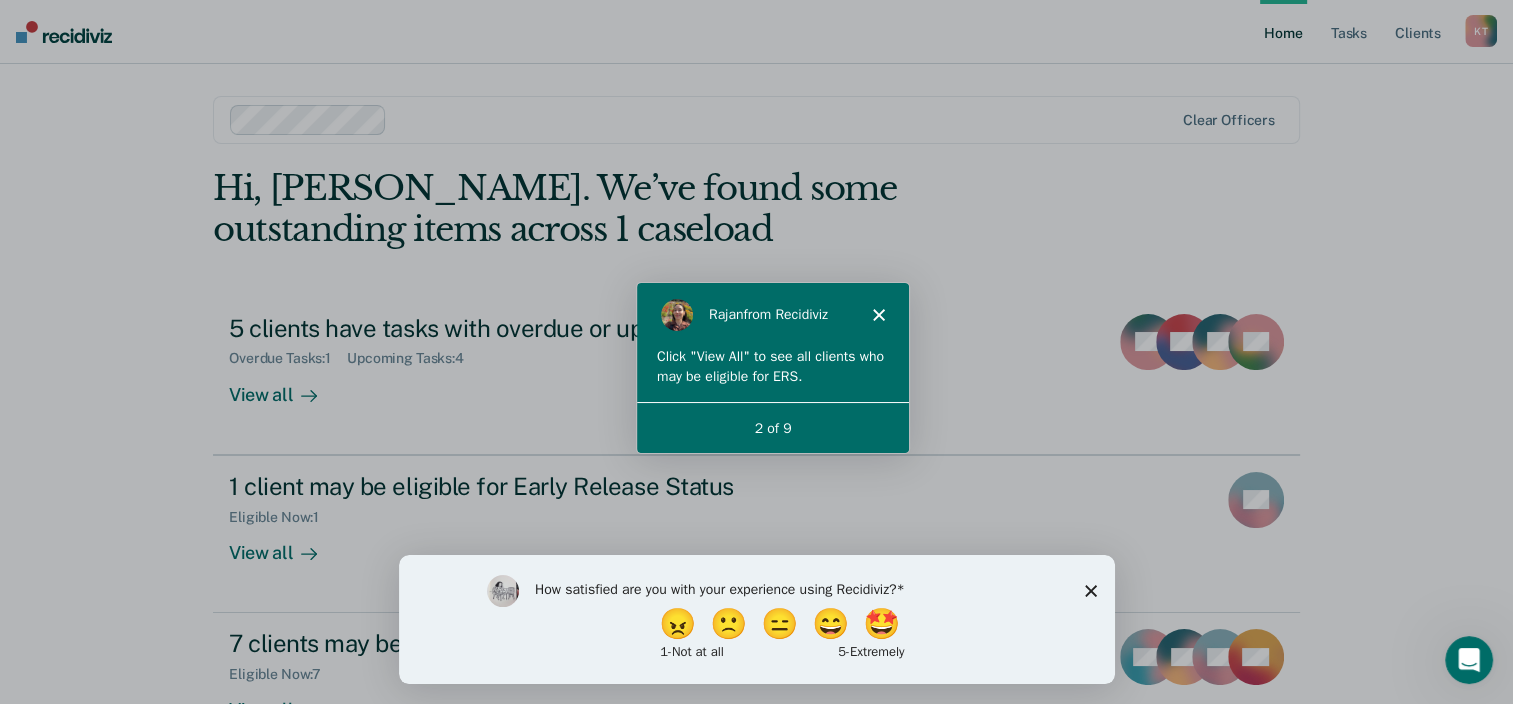 scroll, scrollTop: 0, scrollLeft: 0, axis: both 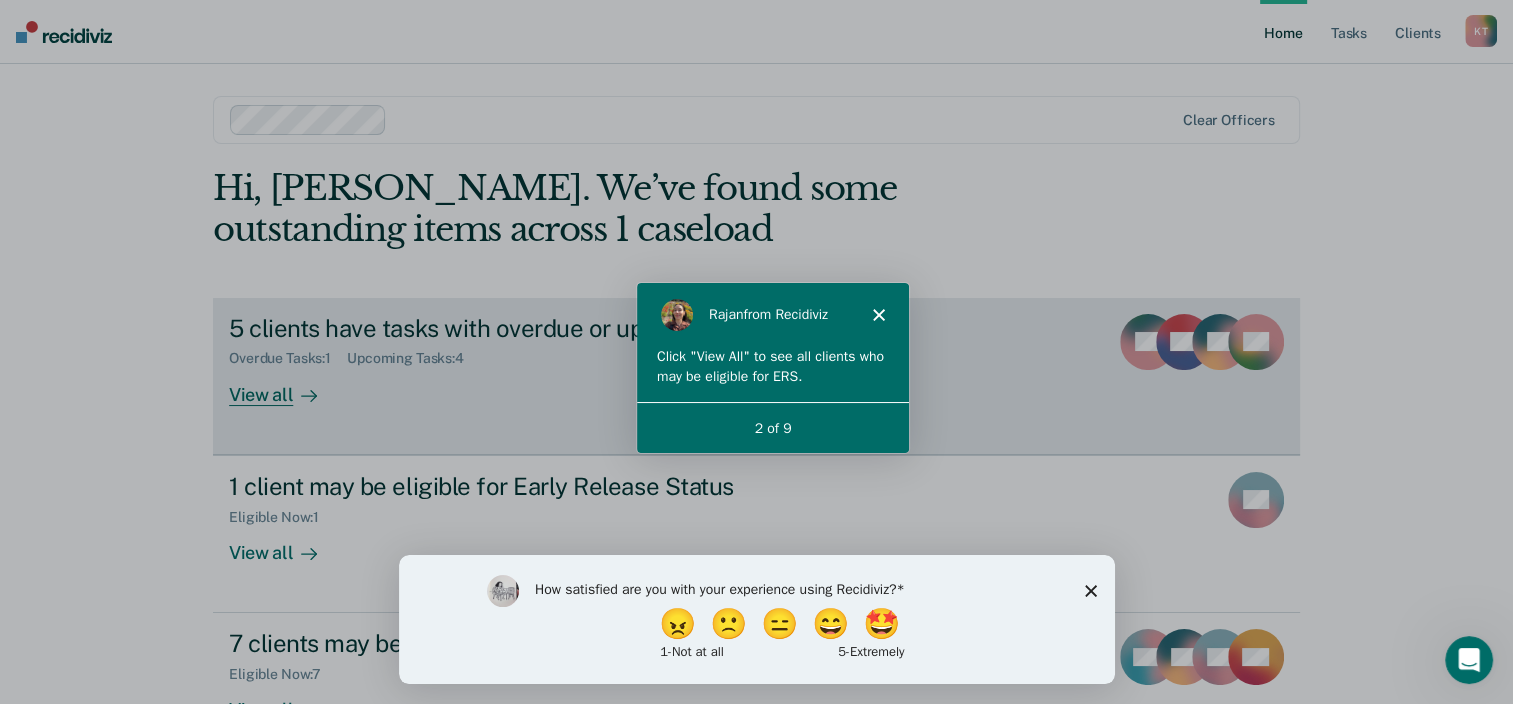 click on "View all" at bounding box center [285, 386] 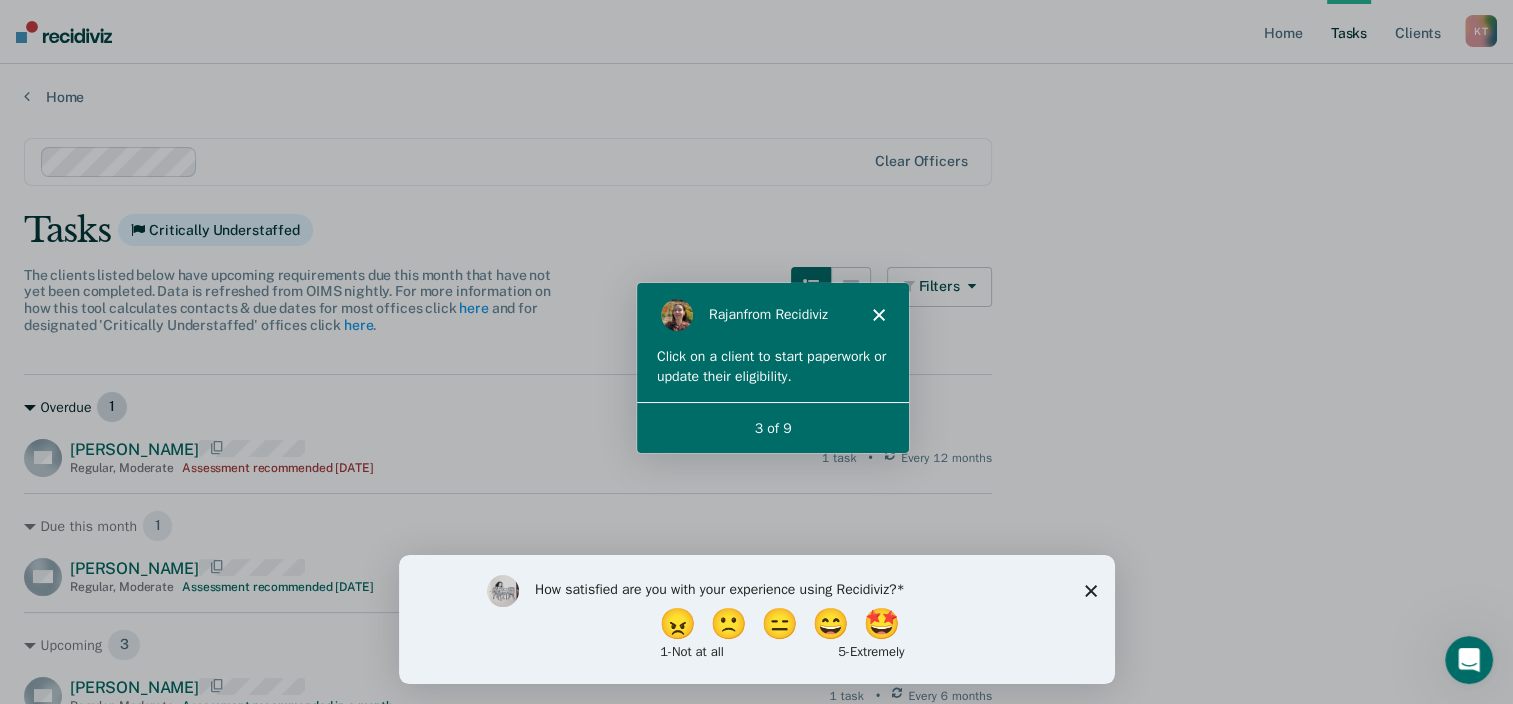 scroll, scrollTop: 0, scrollLeft: 0, axis: both 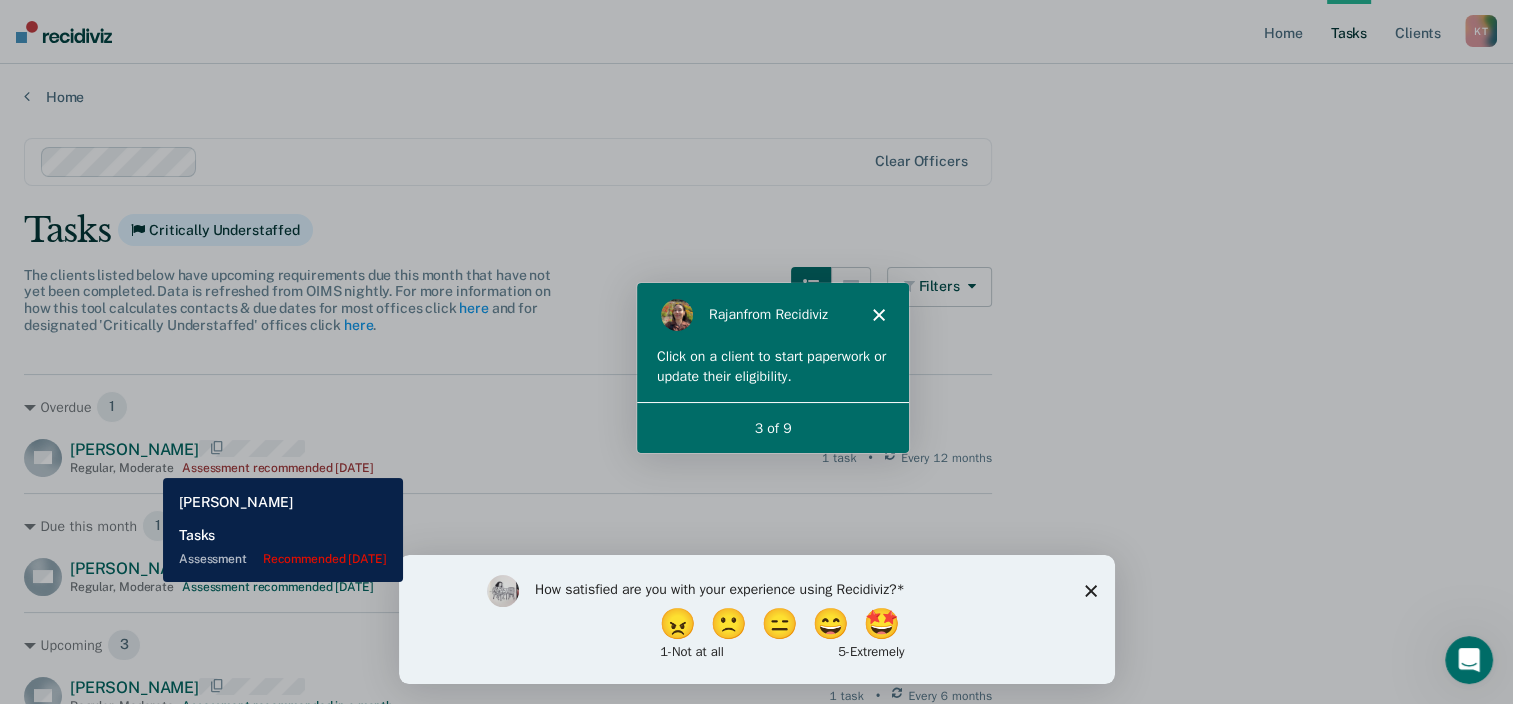 click on "Regular ,   Moderate" at bounding box center (122, 468) 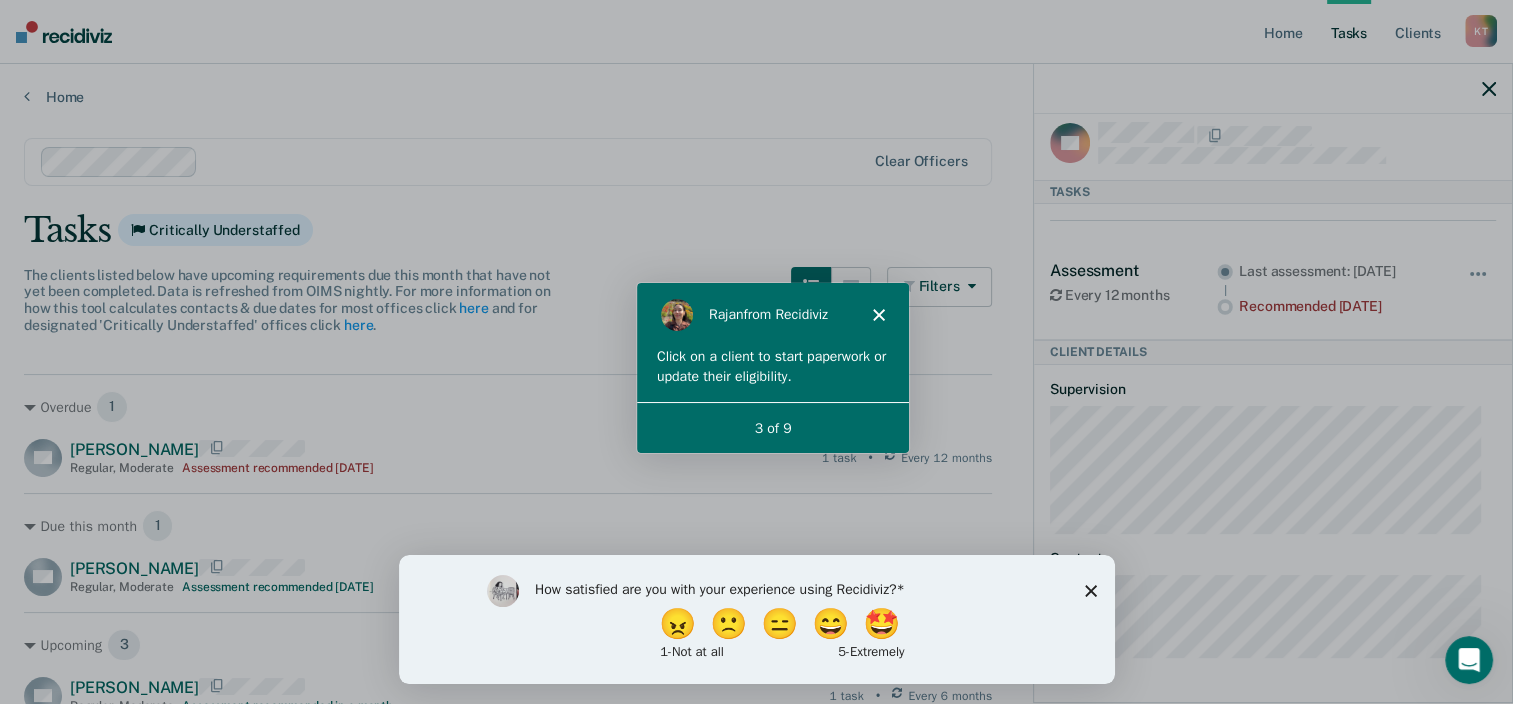 scroll, scrollTop: 28, scrollLeft: 0, axis: vertical 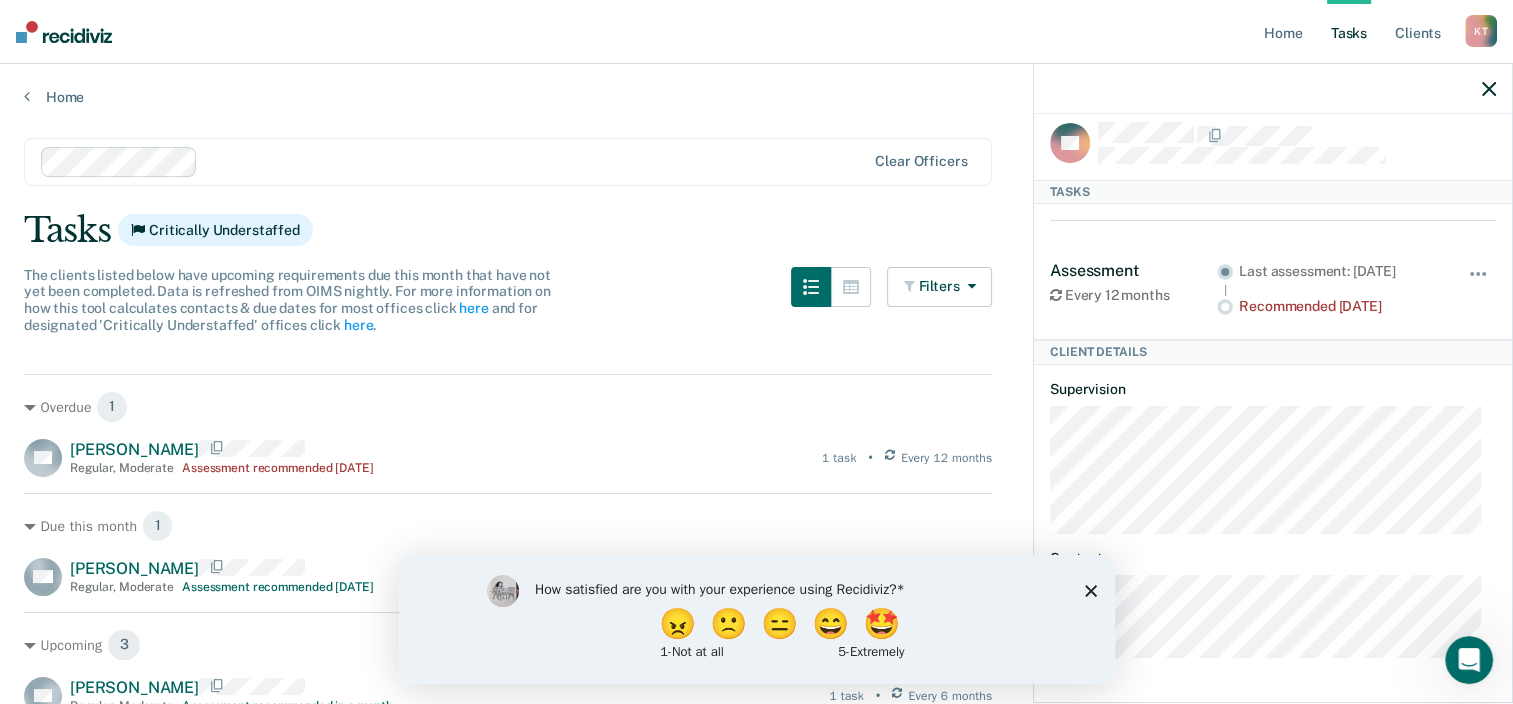 click 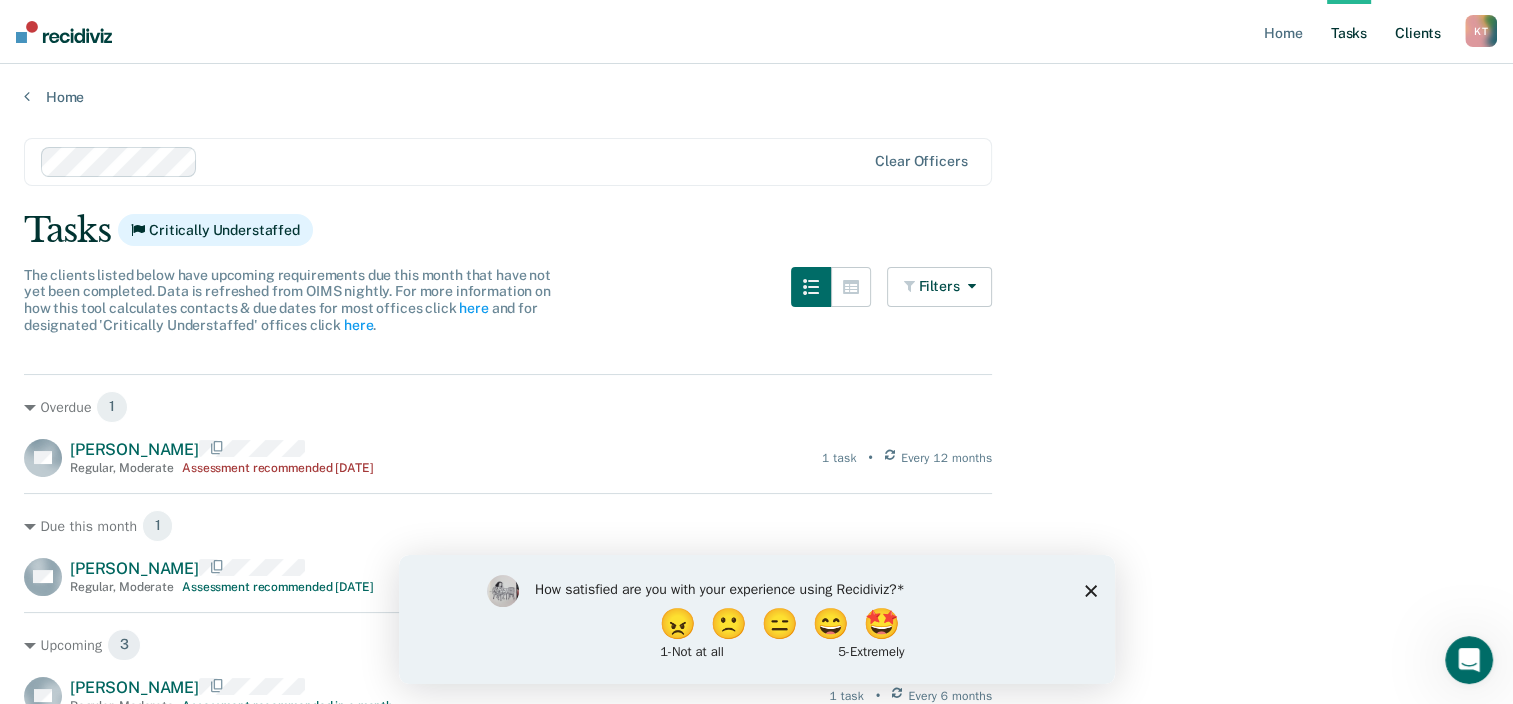 click on "Client s" at bounding box center (1418, 32) 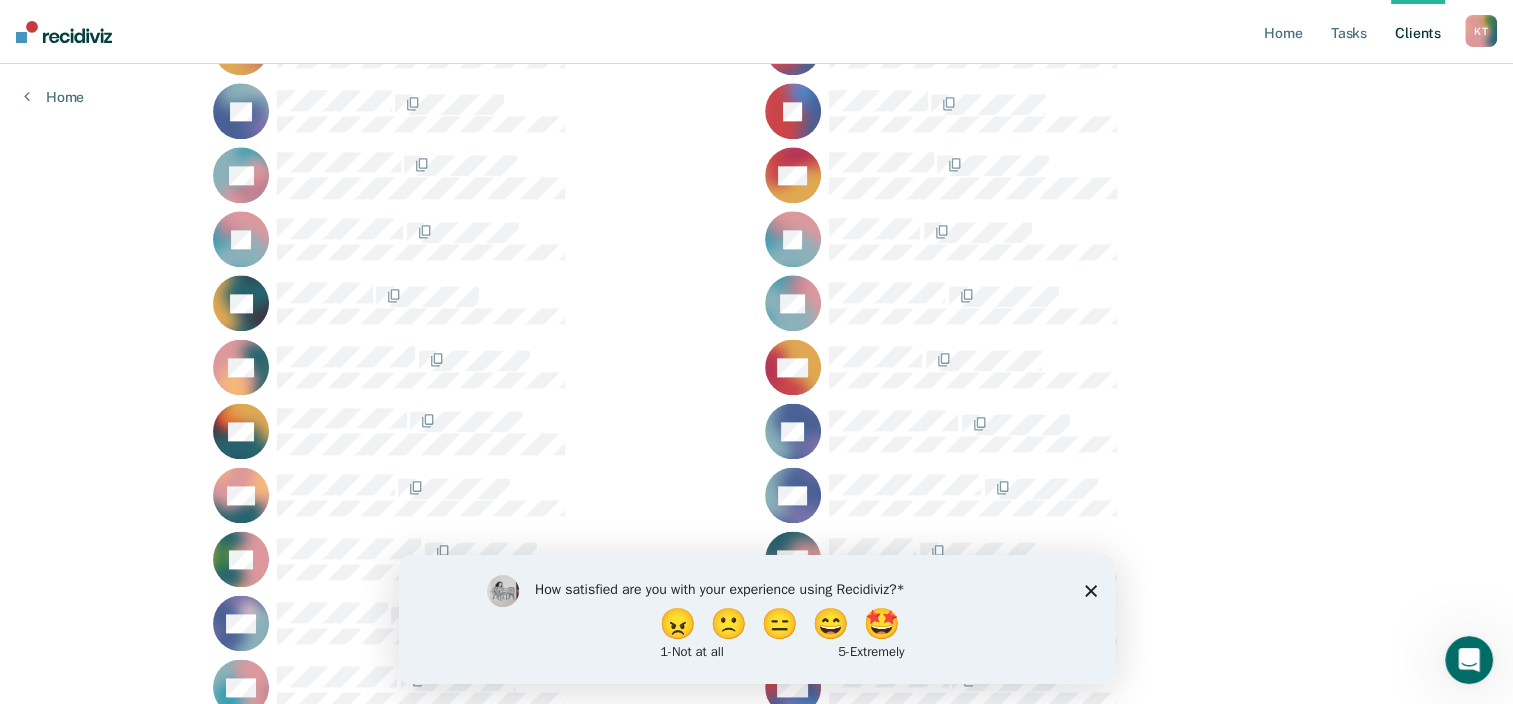 scroll, scrollTop: 2674, scrollLeft: 0, axis: vertical 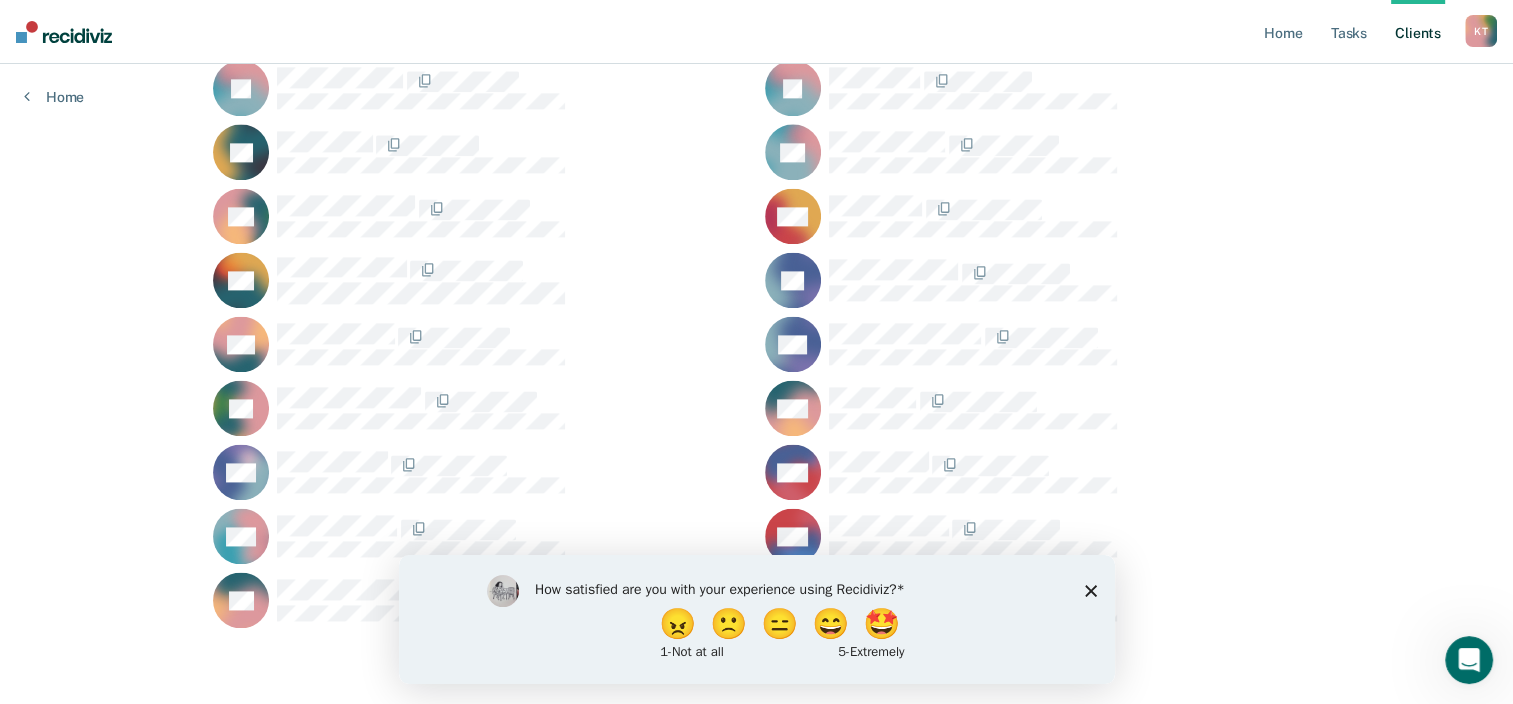 click 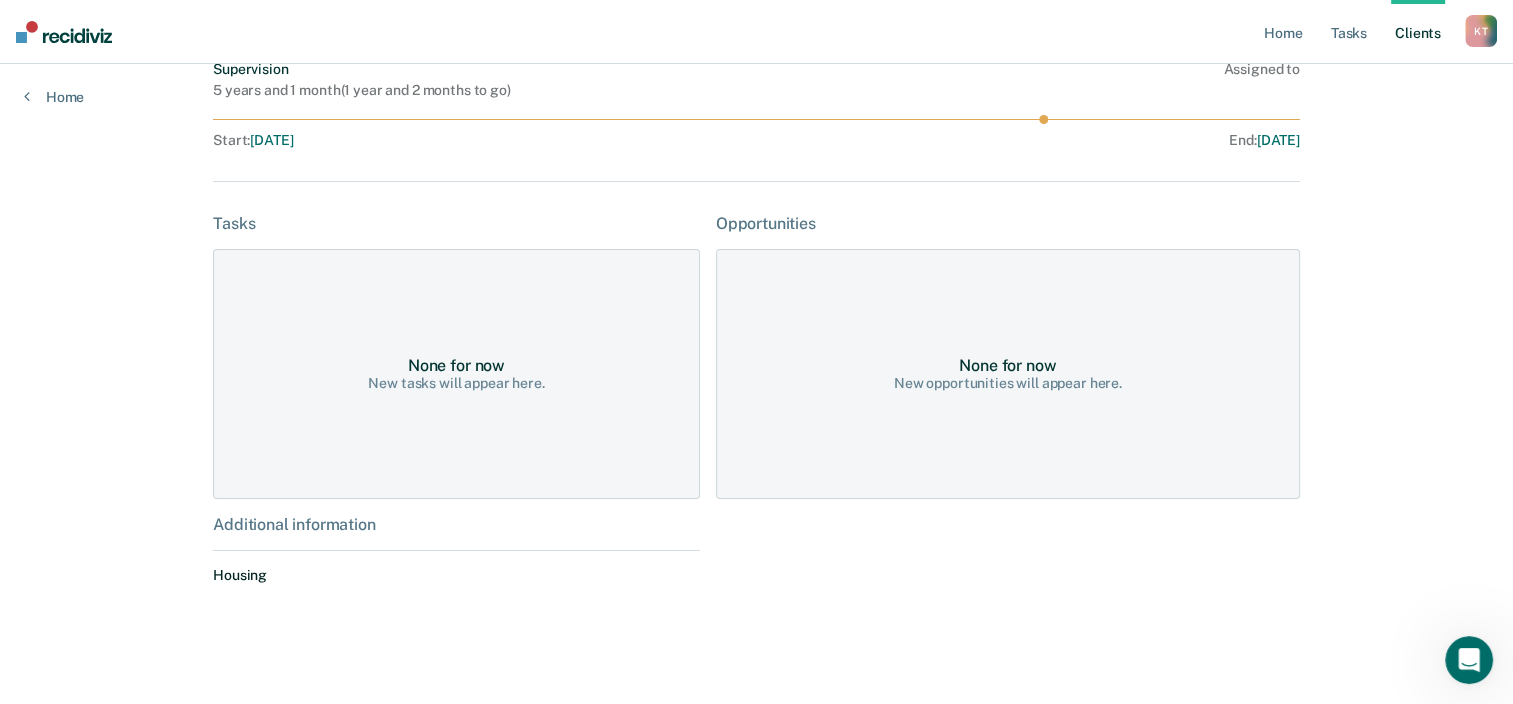 scroll, scrollTop: 0, scrollLeft: 0, axis: both 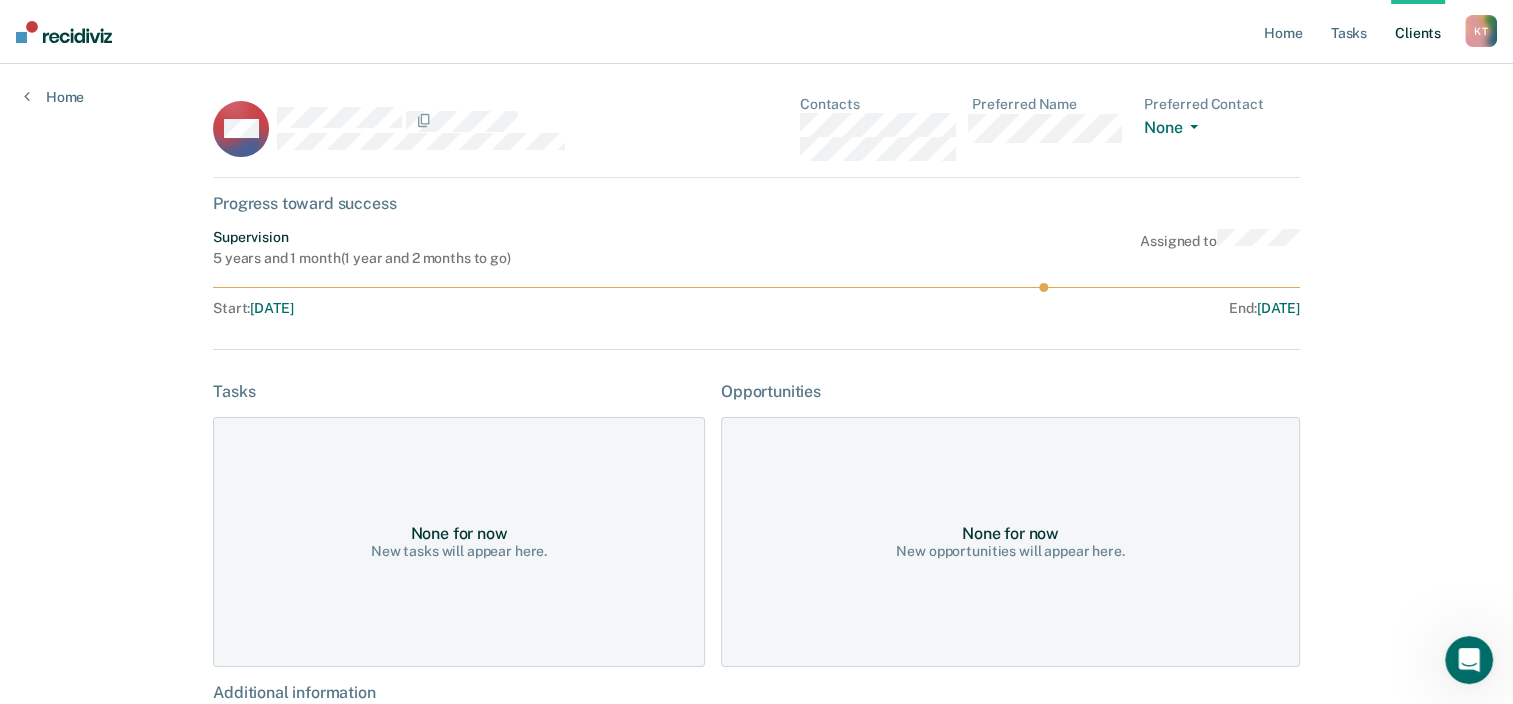 drag, startPoint x: 722, startPoint y: 239, endPoint x: 686, endPoint y: 198, distance: 54.56189 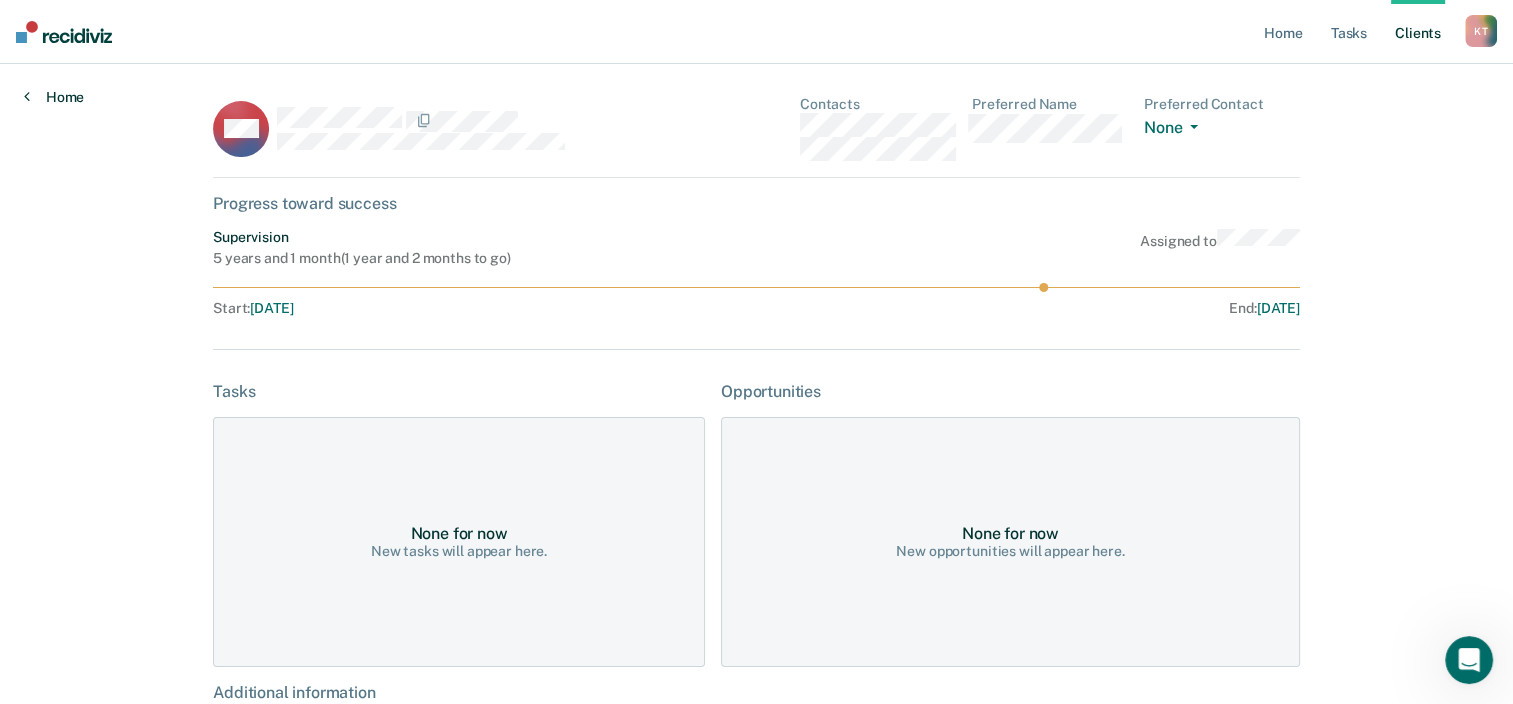 click on "Home" at bounding box center (54, 97) 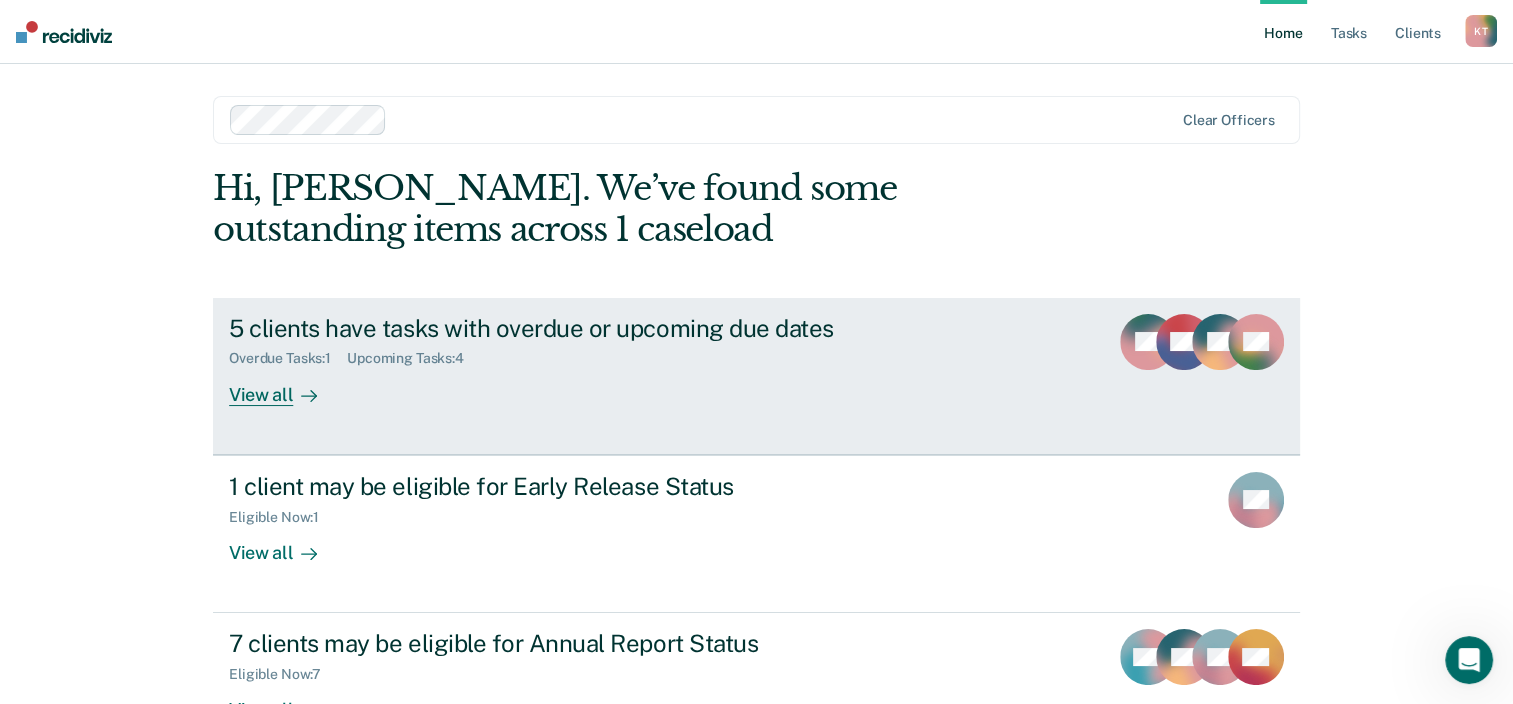 click on "View all" at bounding box center (285, 386) 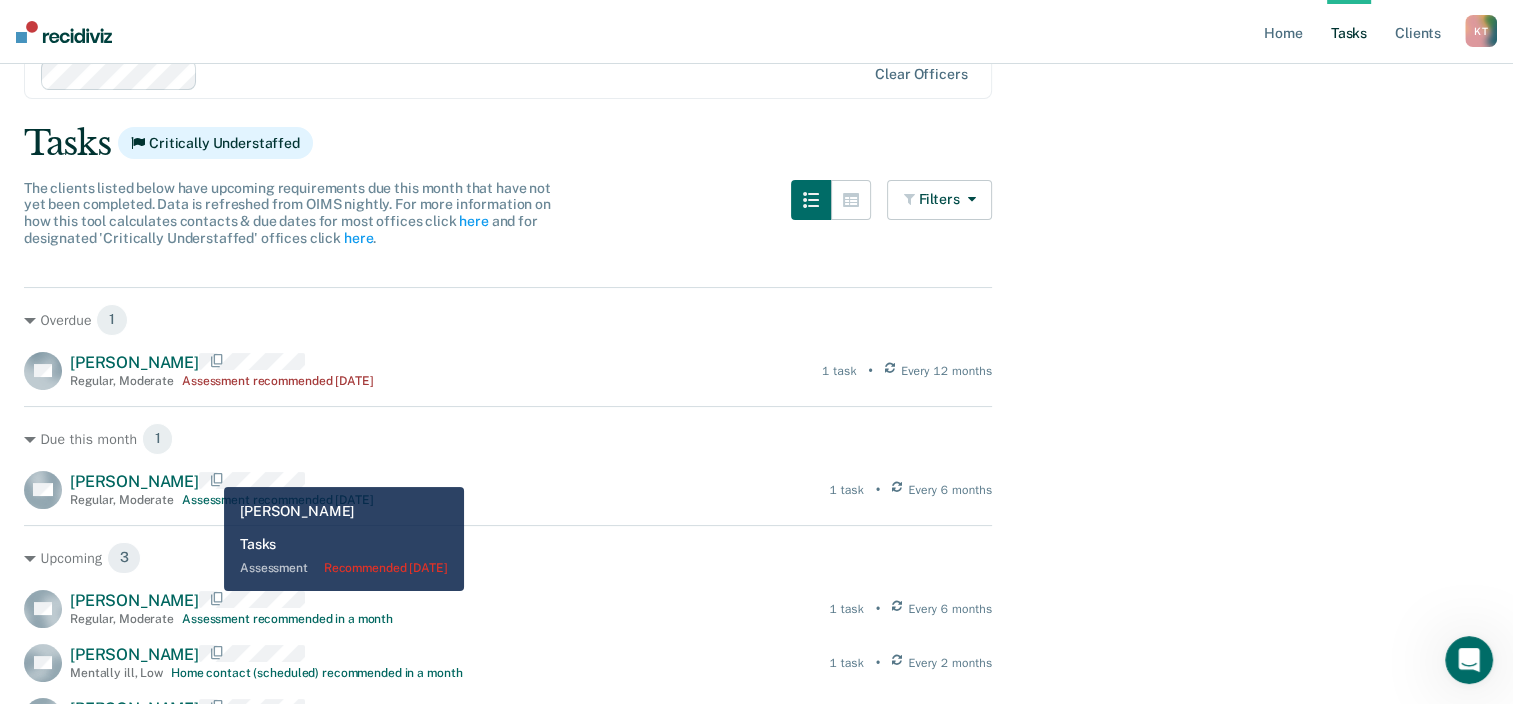 scroll, scrollTop: 348, scrollLeft: 0, axis: vertical 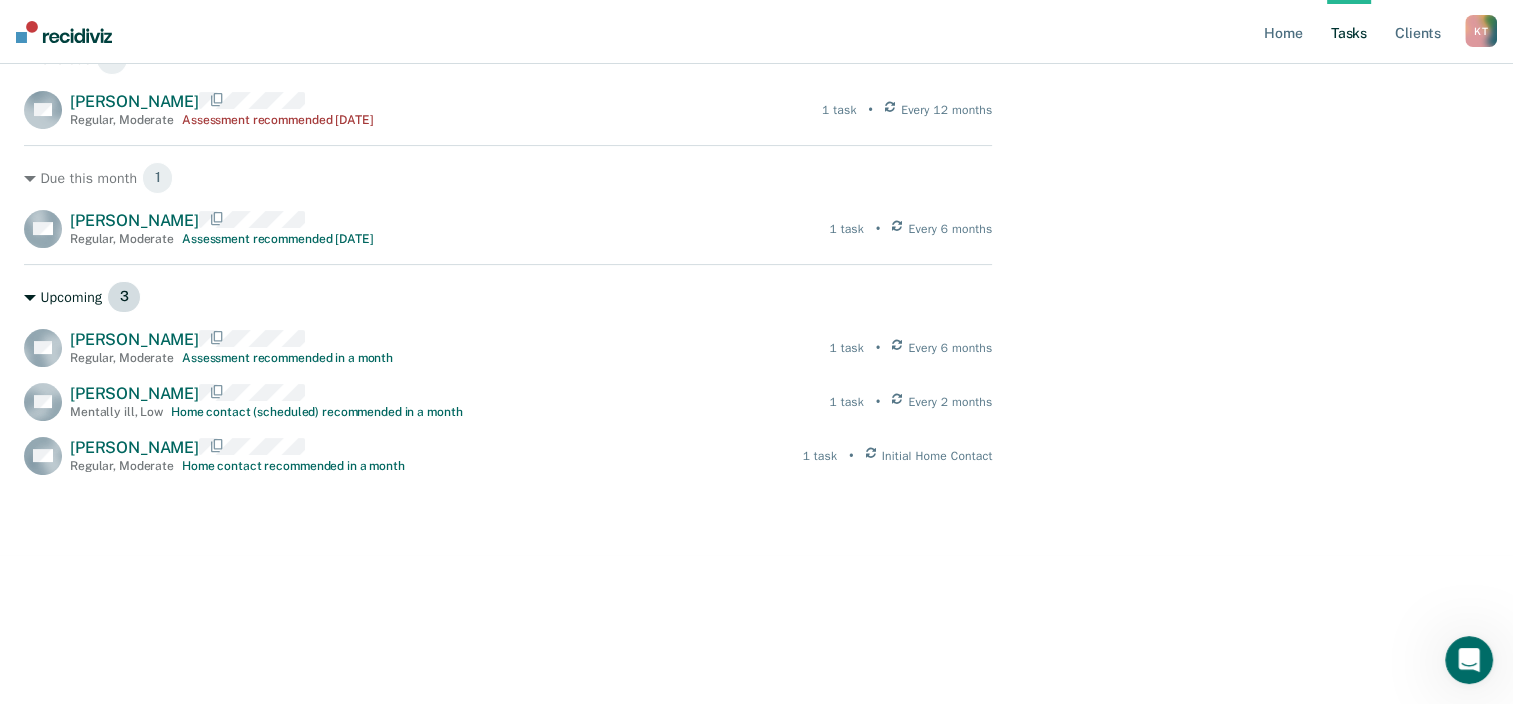 click on "Upcoming   3" at bounding box center [508, 297] 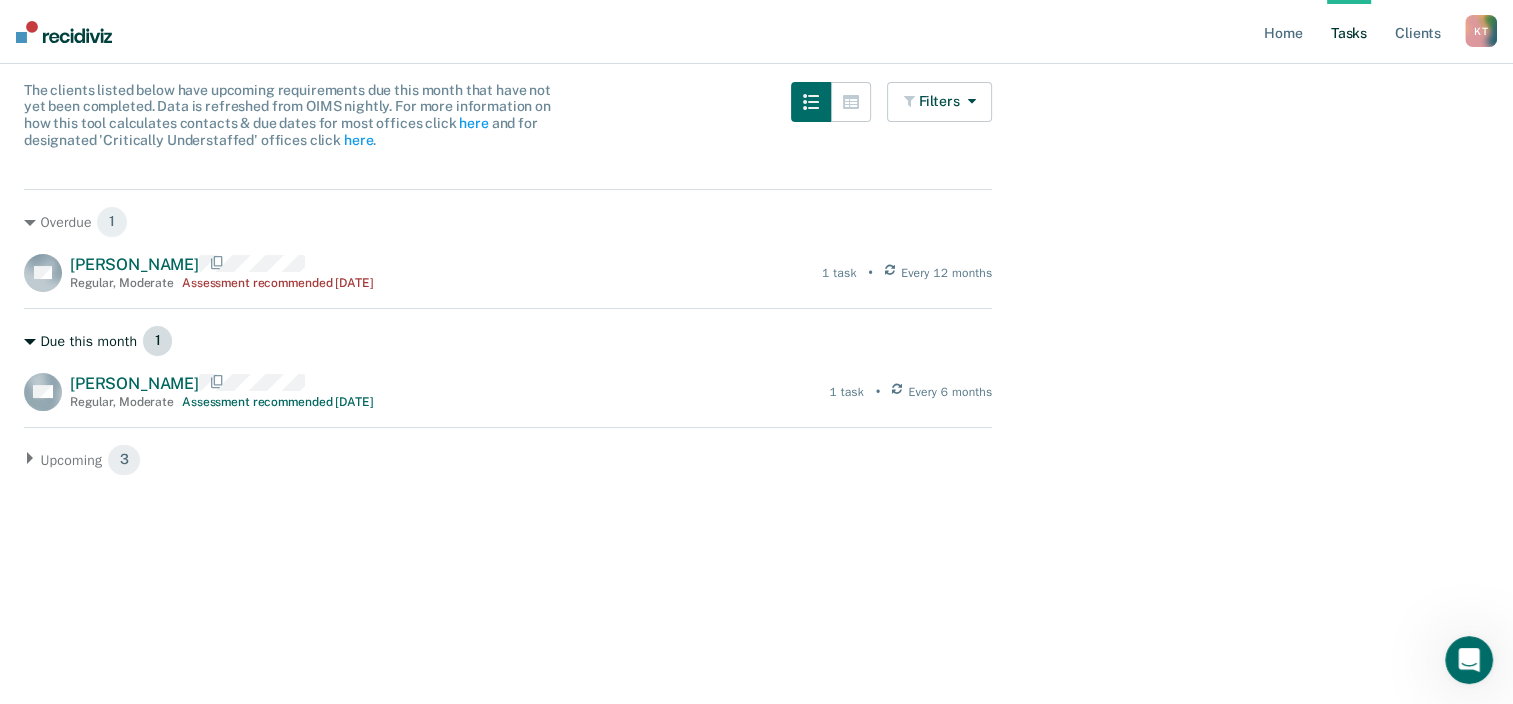 click on "1" at bounding box center [158, 341] 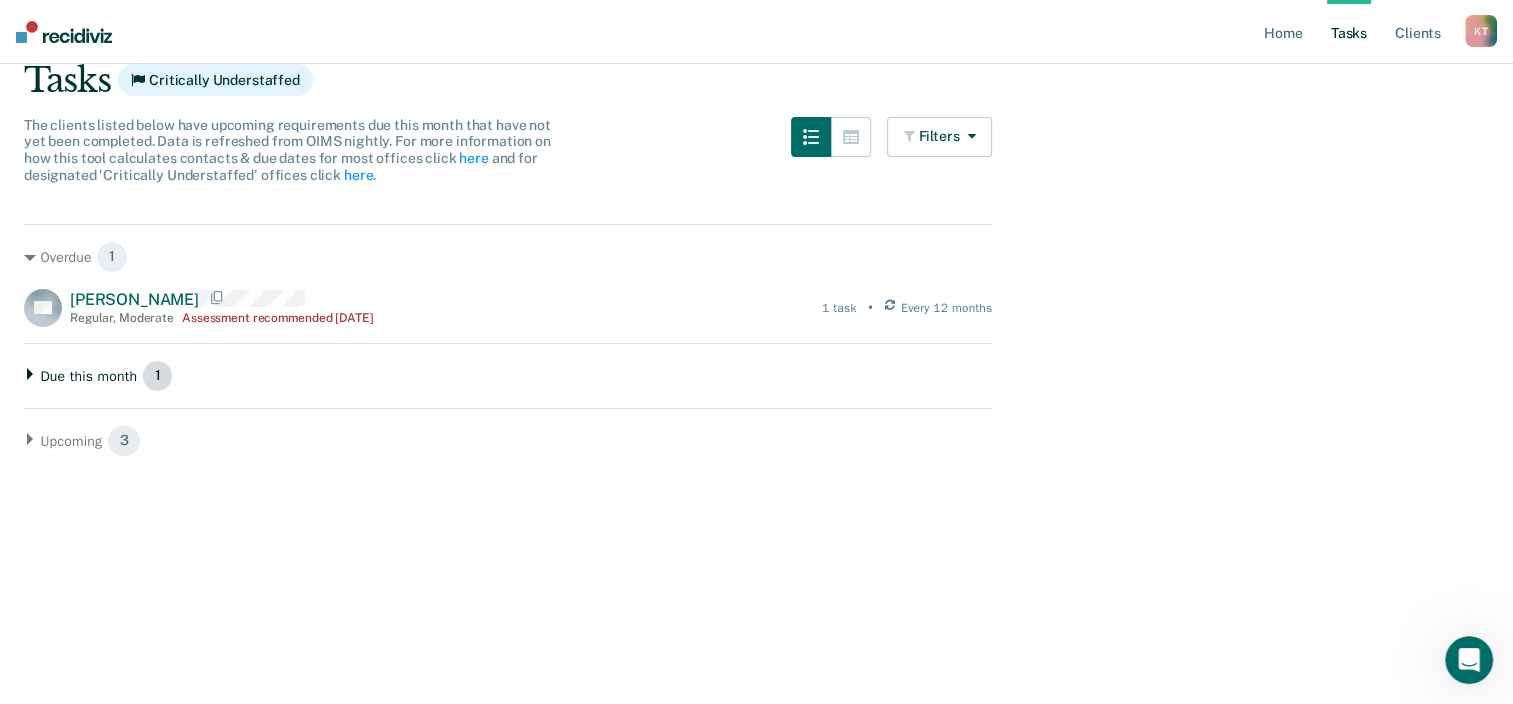 scroll, scrollTop: 148, scrollLeft: 0, axis: vertical 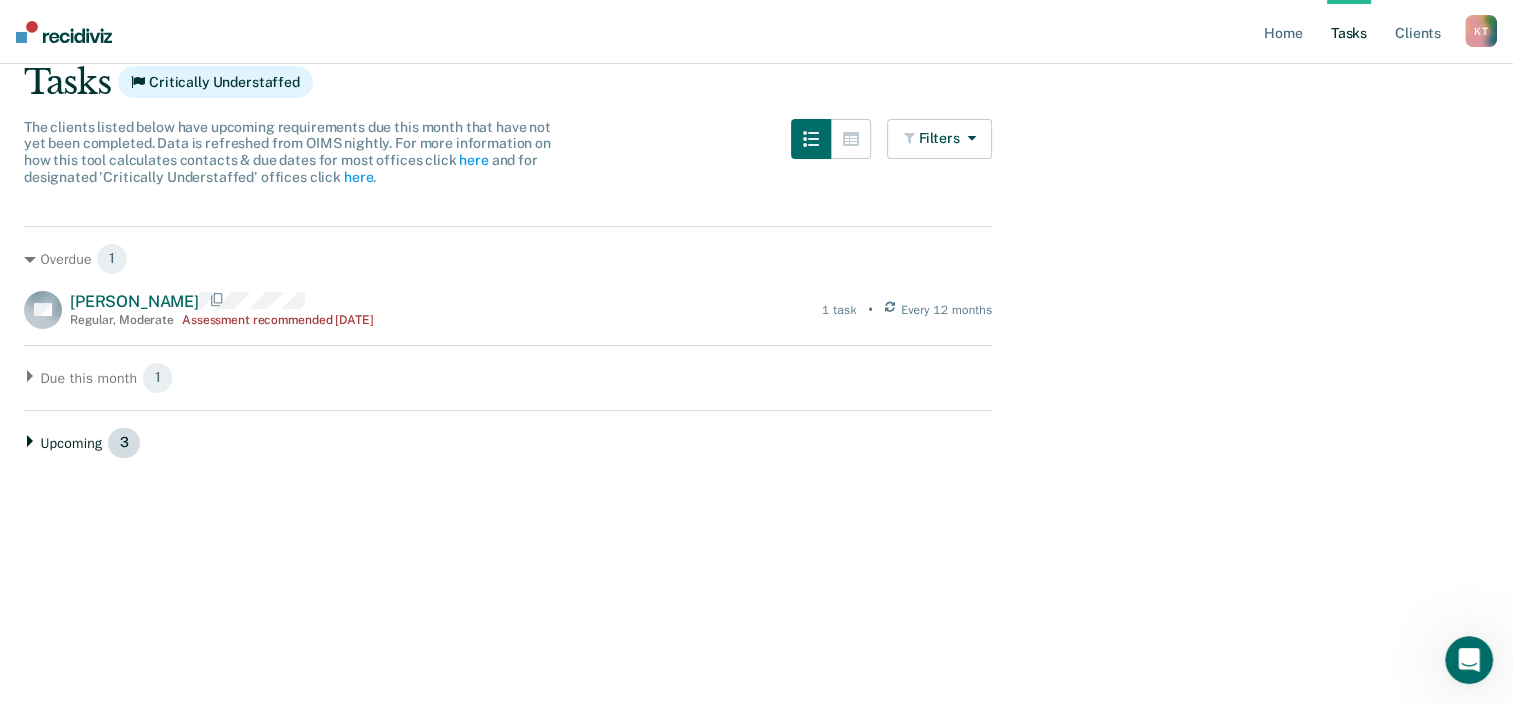 click on "3" at bounding box center (124, 443) 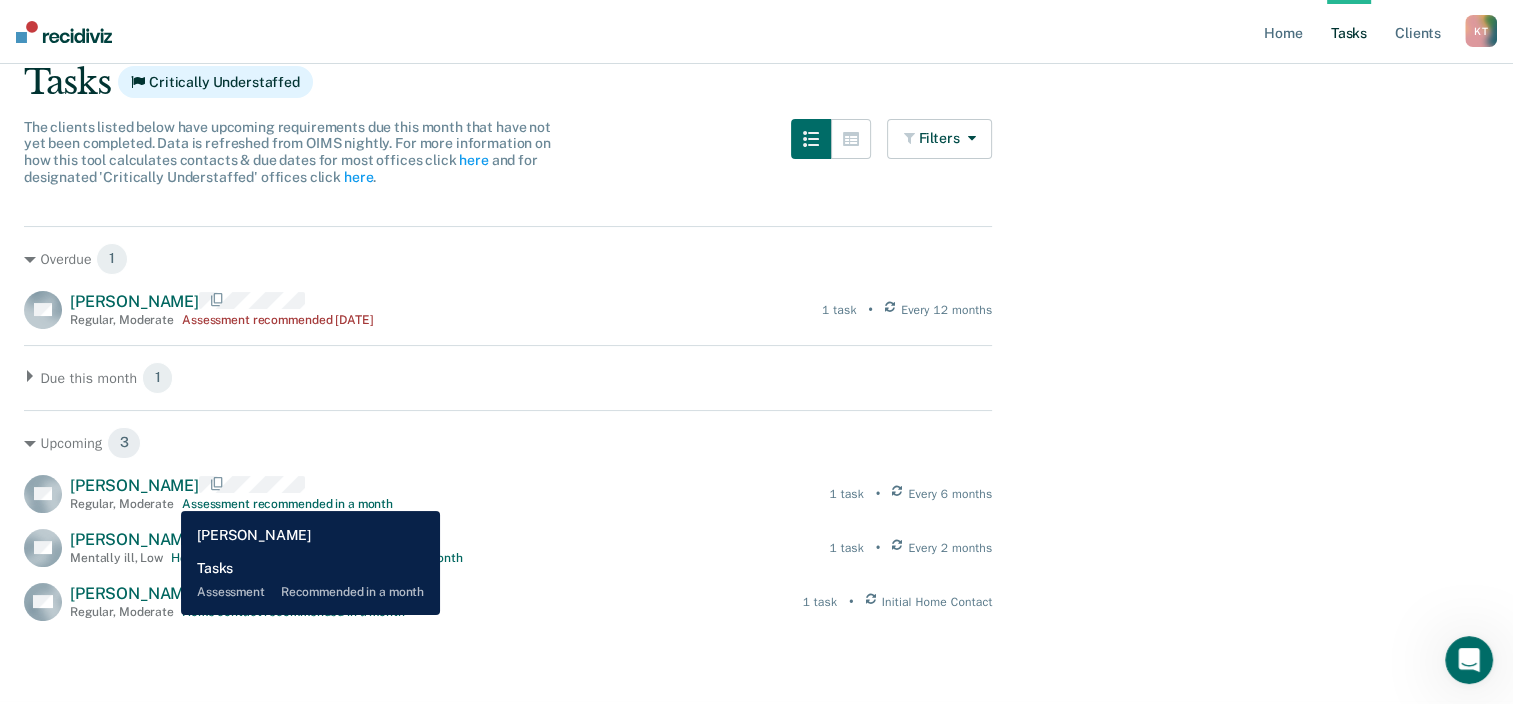 click on "Stephen Beall Regular ,   Moderate Assessment recommended in a month" at bounding box center (231, 493) 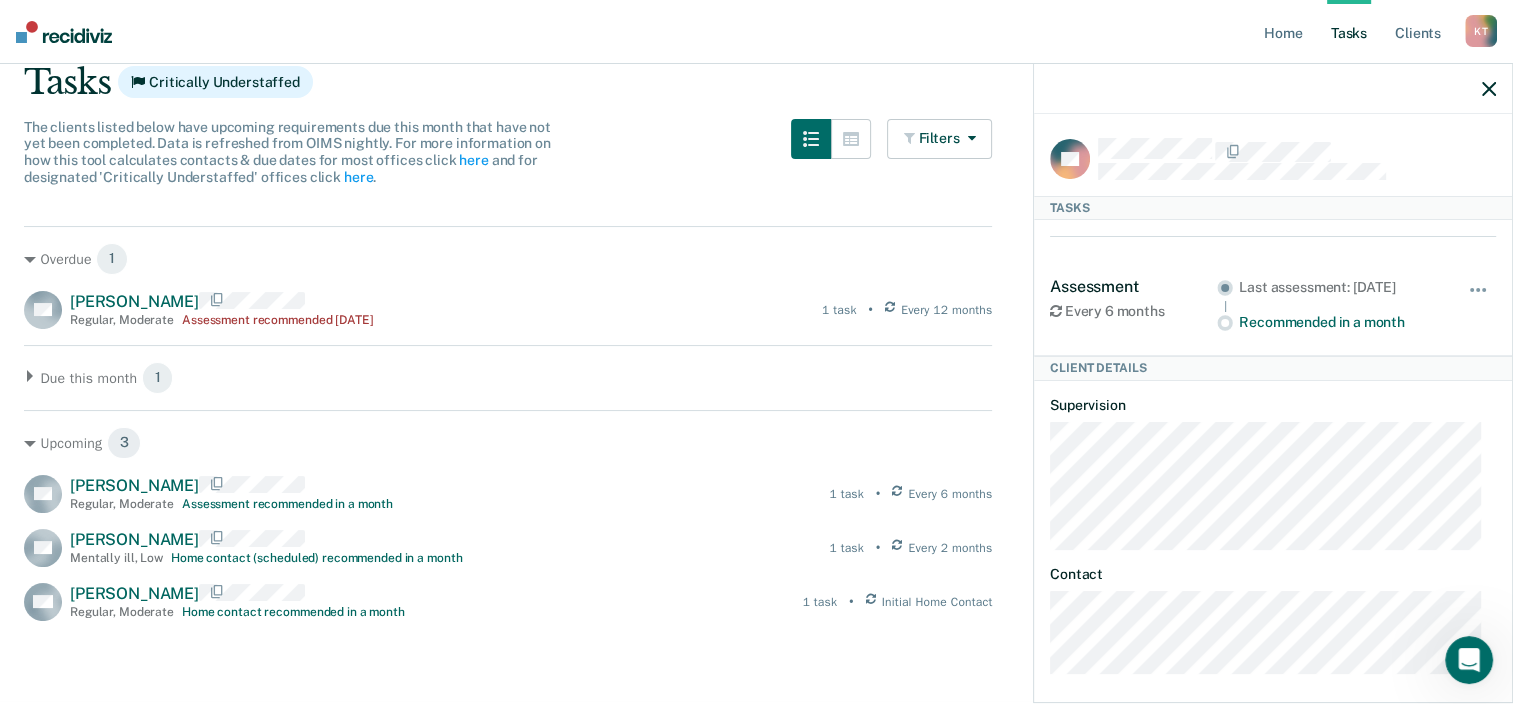 click on "SB Stephen Beall Regular ,   Moderate Assessment recommended in a month 1 task • Every 6 months DN Dana Nealy Mentally ill ,   Low Home contact (scheduled) recommended in a month 1 task • Every 2 months WB Walter Brown Regular ,   Moderate Home contact recommended in a month 1 task • Initial Home Contact" at bounding box center [508, 548] 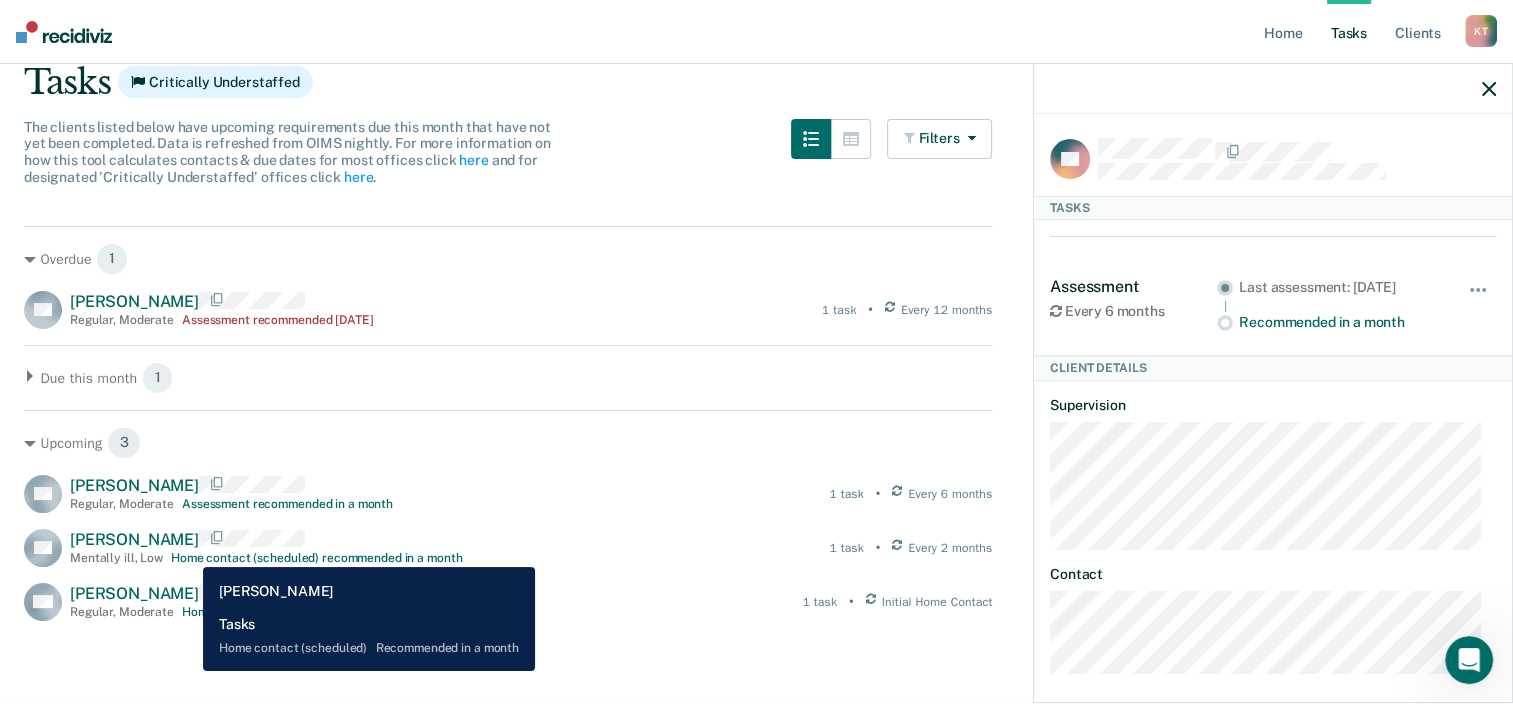 click on "Home contact (scheduled) recommended in a month" at bounding box center (316, 558) 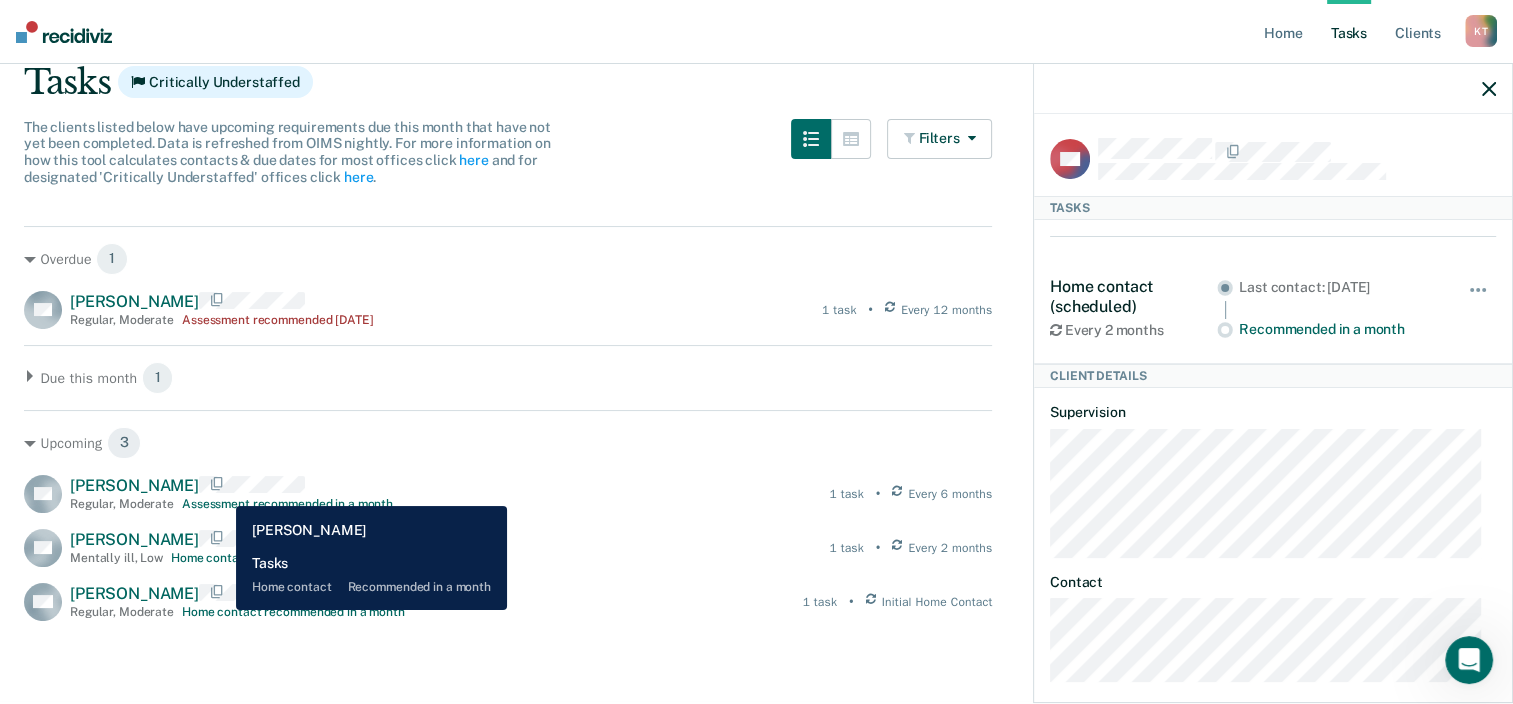 click on "Home contact recommended in a month" at bounding box center [293, 612] 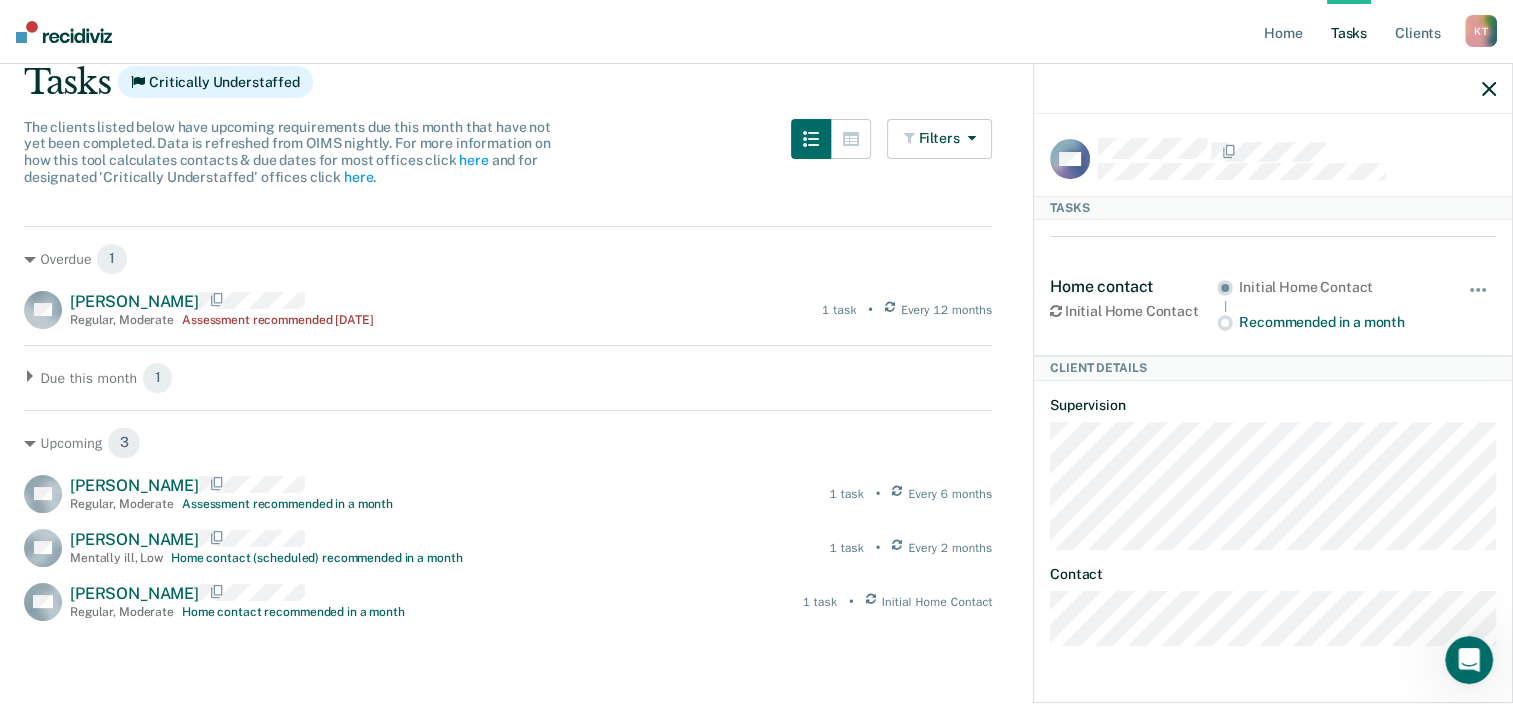 click on "SB Stephen Beall Regular ,   Moderate Assessment recommended in a month 1 task • Every 6 months DN Dana Nealy Mentally ill ,   Low Home contact (scheduled) recommended in a month 1 task • Every 2 months WB Walter Brown Regular ,   Moderate Home contact recommended in a month 1 task • Initial Home Contact" at bounding box center (508, 548) 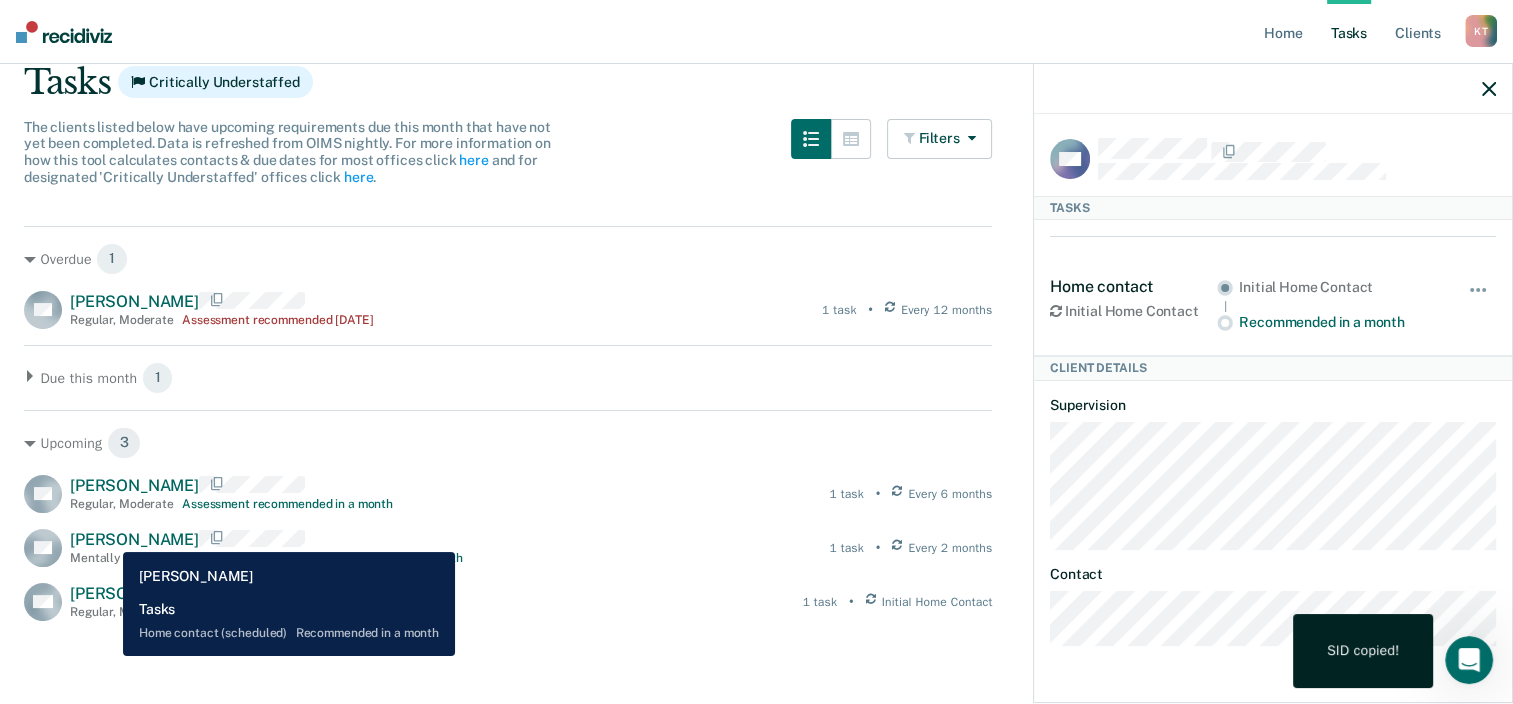 click on "Dana Nealy" at bounding box center [134, 539] 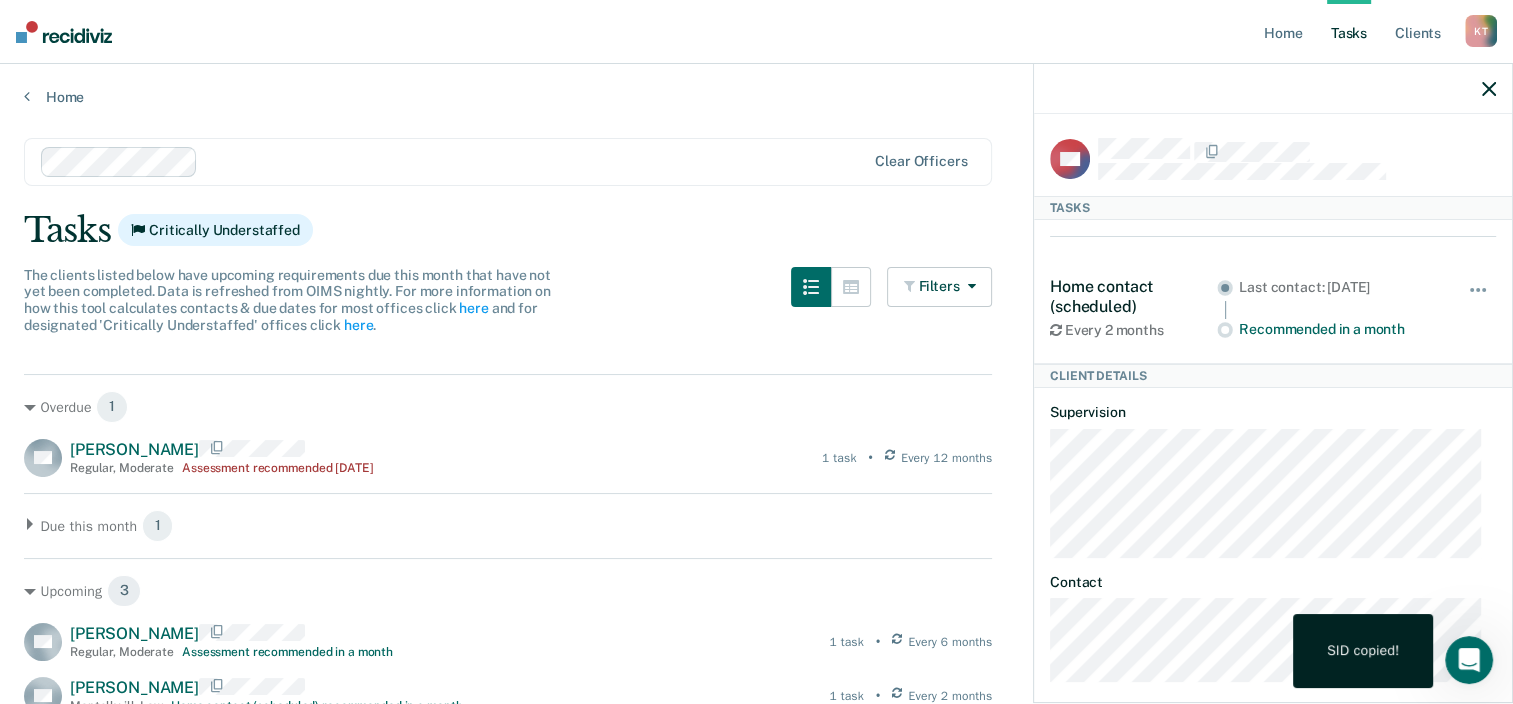 scroll, scrollTop: 0, scrollLeft: 0, axis: both 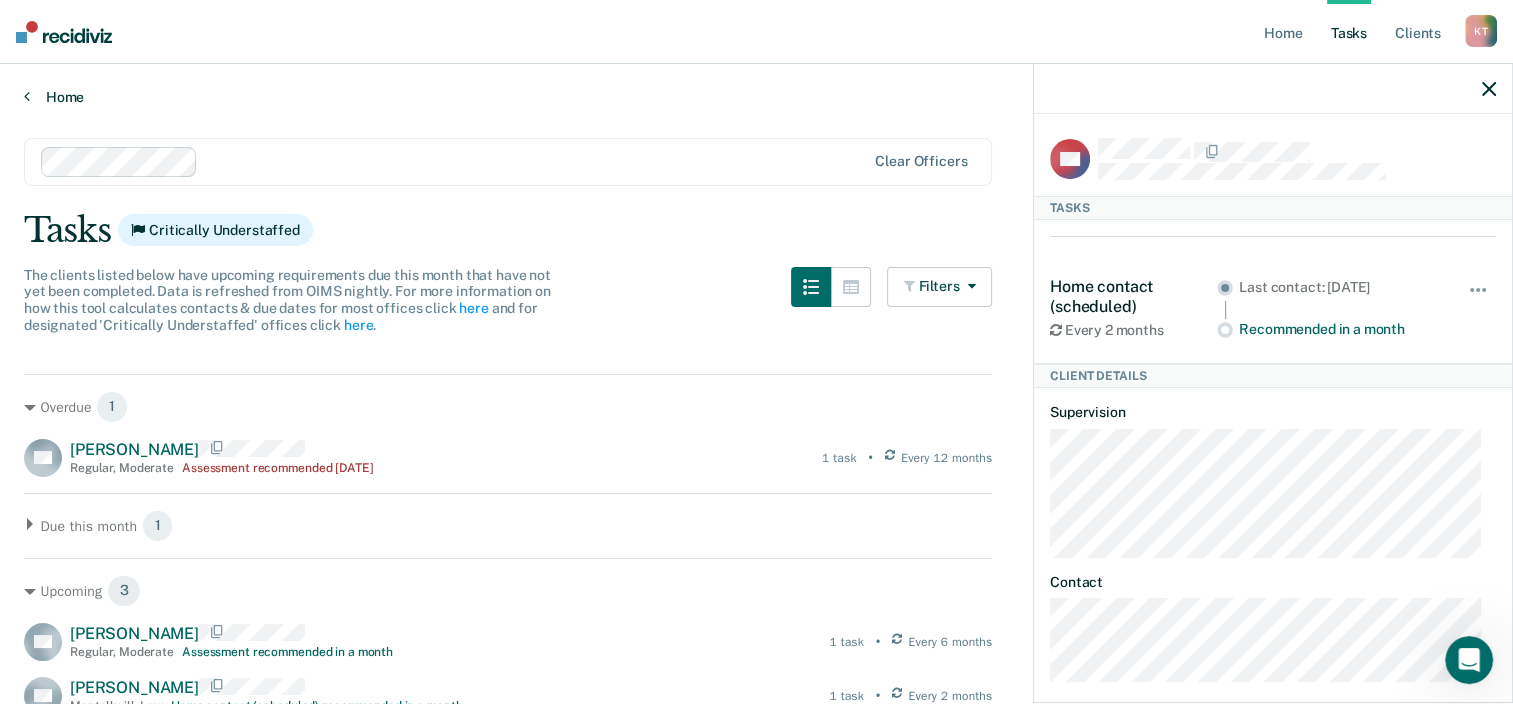 click on "Home" at bounding box center [756, 97] 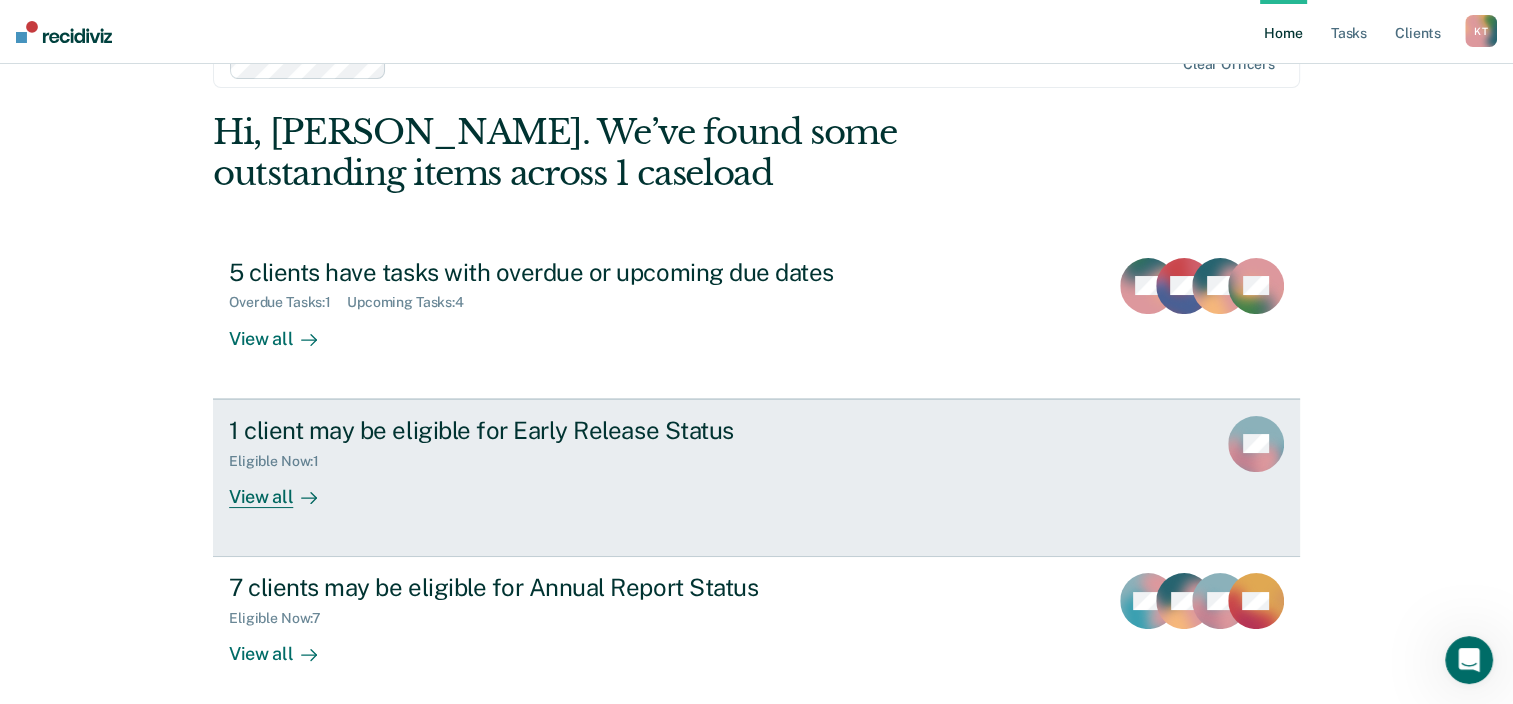 scroll, scrollTop: 145, scrollLeft: 0, axis: vertical 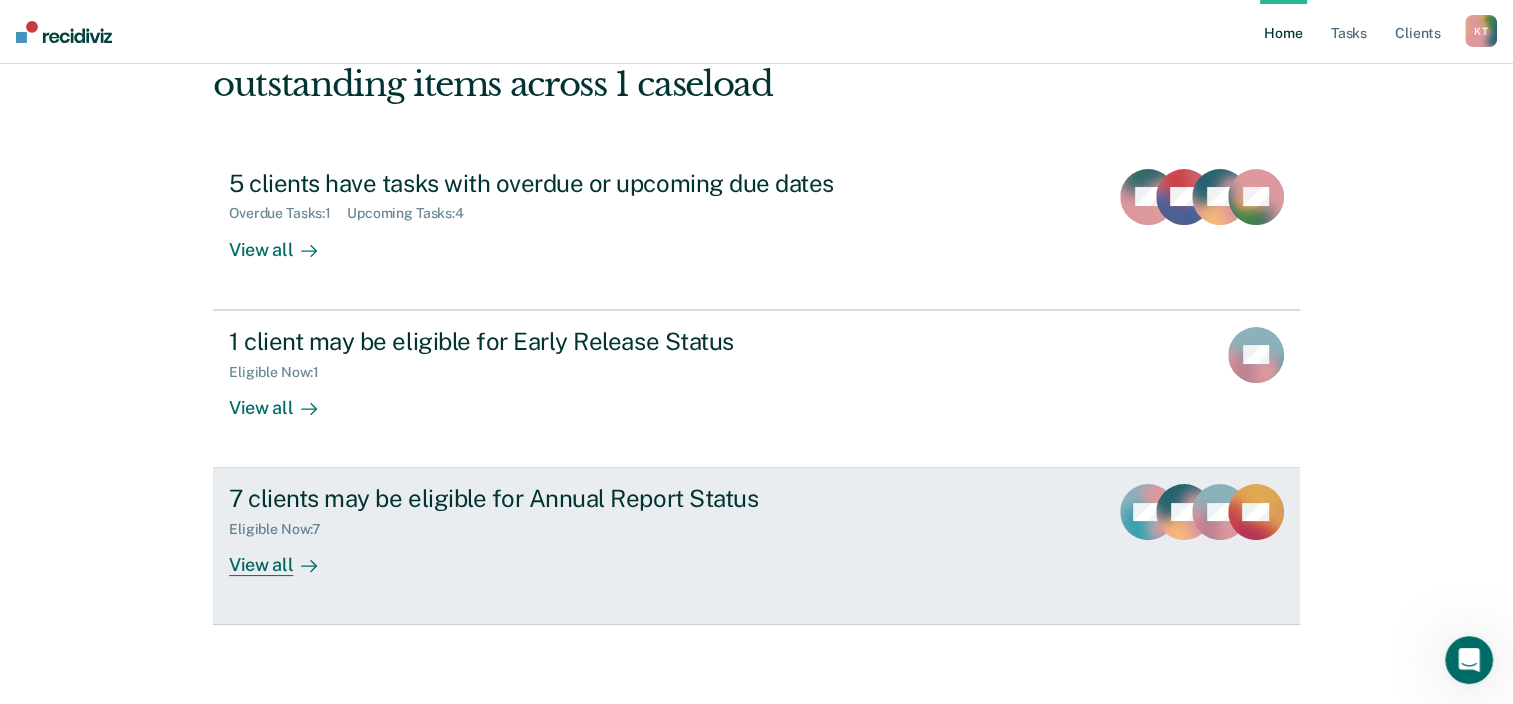 click on "SG" at bounding box center [1220, 530] 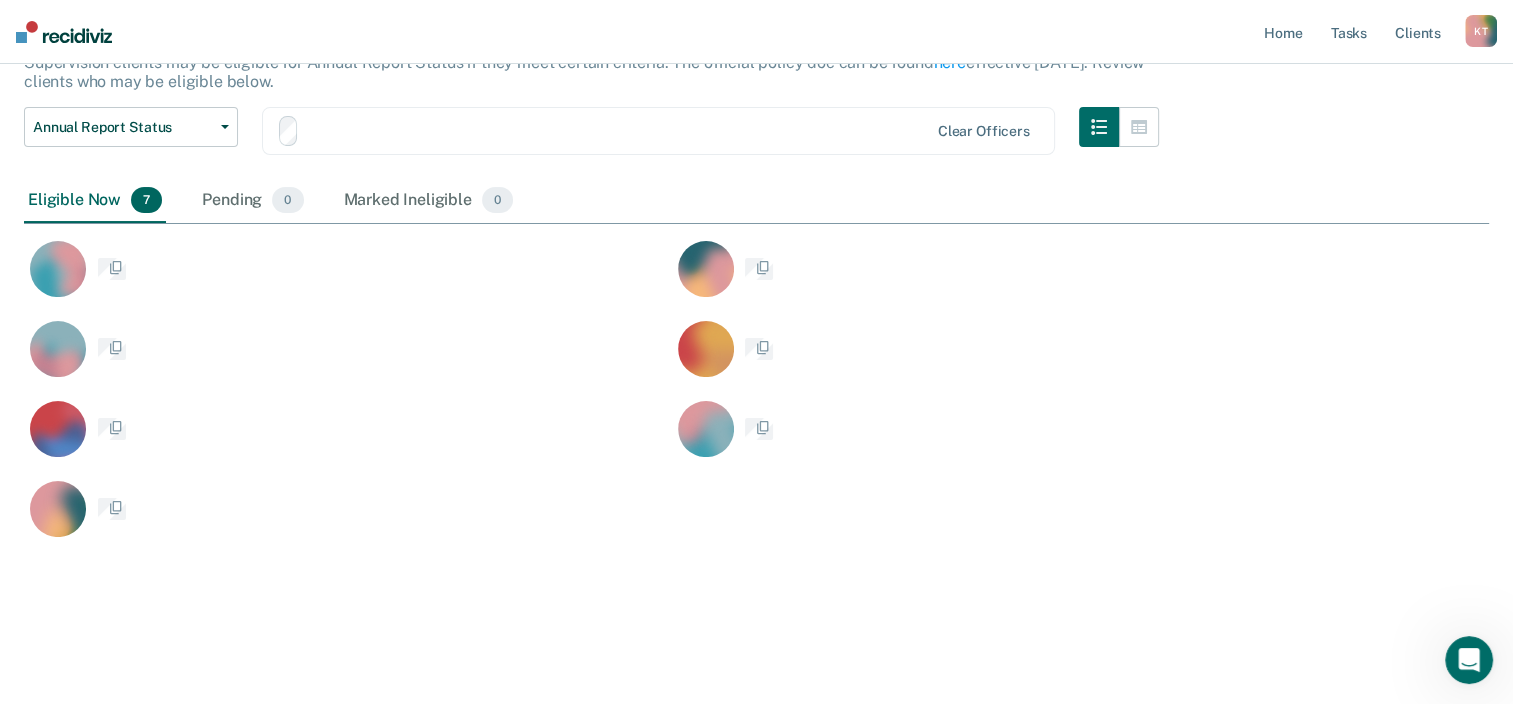 scroll, scrollTop: 0, scrollLeft: 0, axis: both 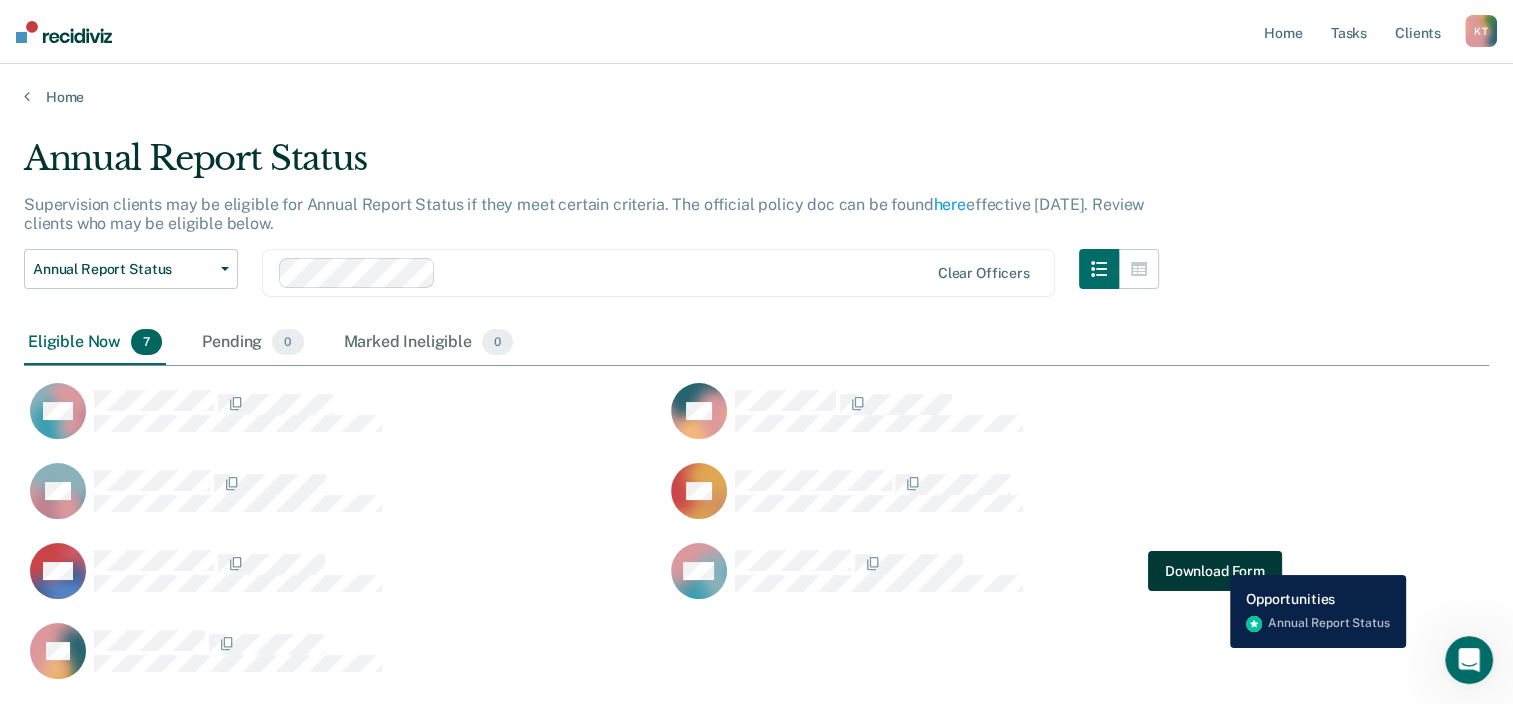 click on "Download Form" at bounding box center [1215, 571] 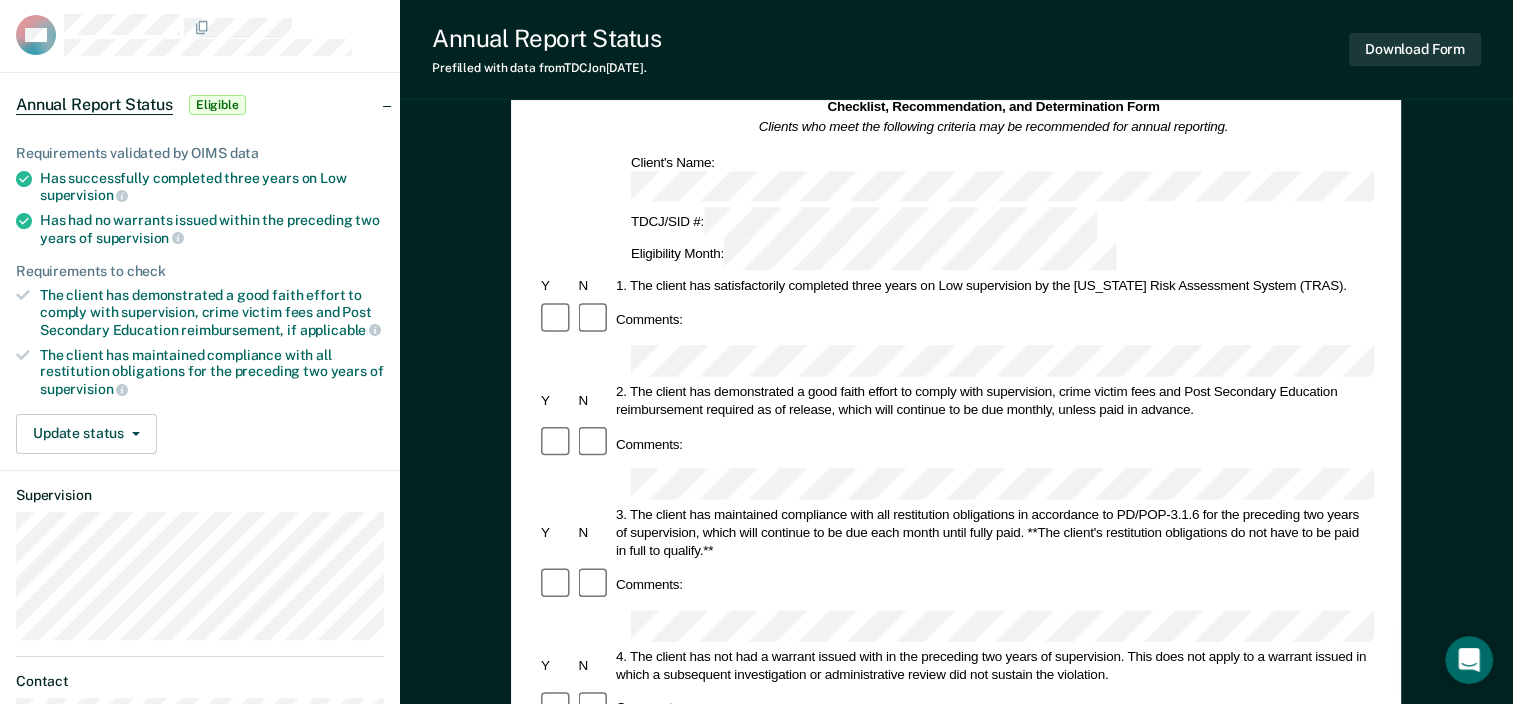 scroll, scrollTop: 0, scrollLeft: 0, axis: both 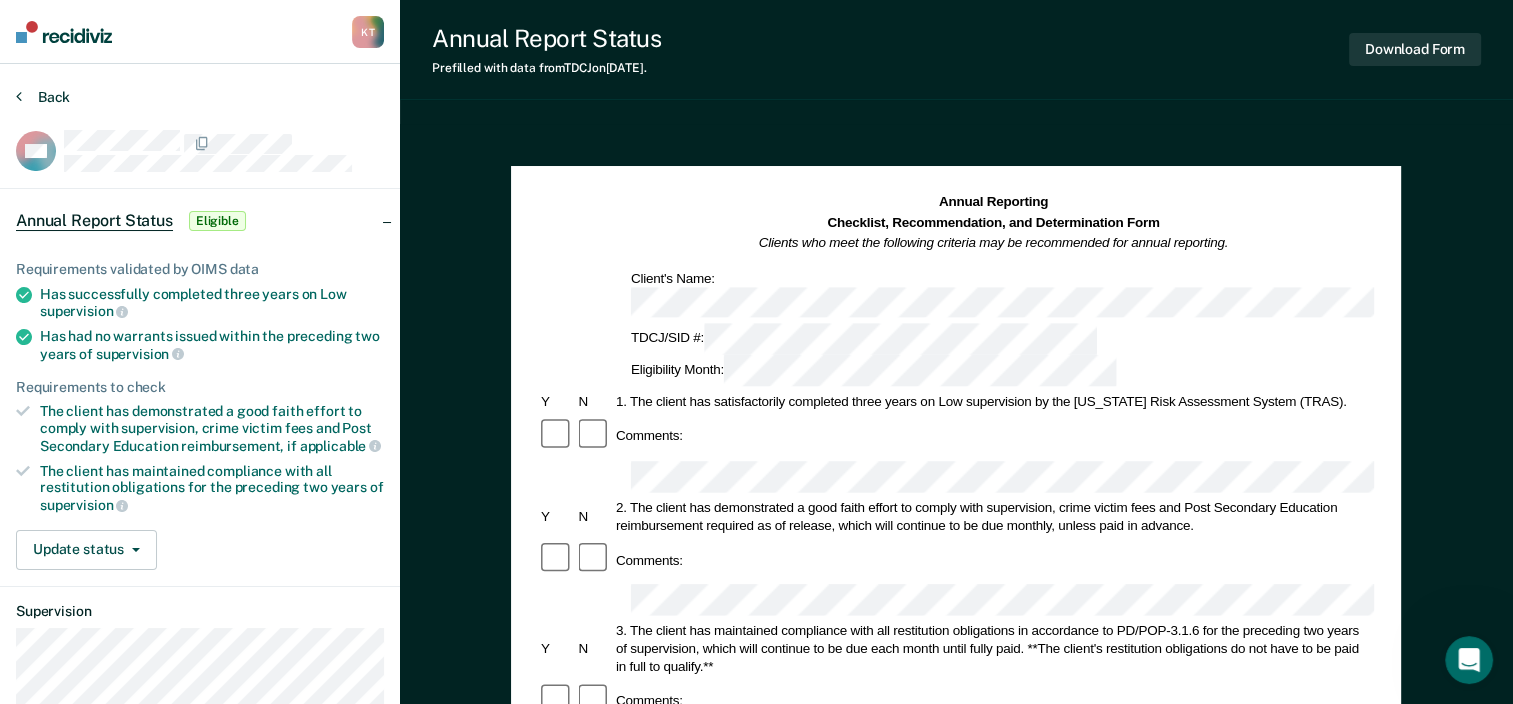 click on "Back" at bounding box center [43, 97] 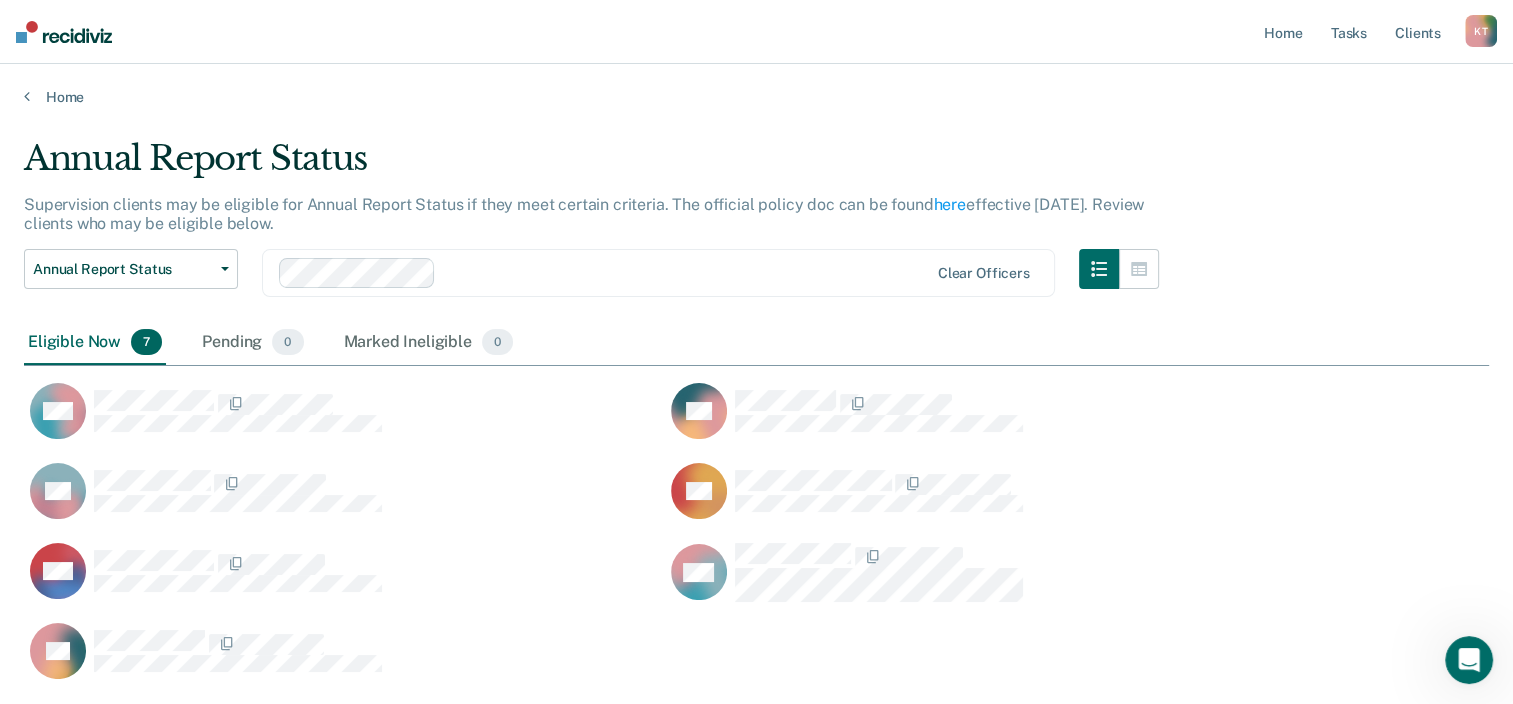 scroll, scrollTop: 16, scrollLeft: 16, axis: both 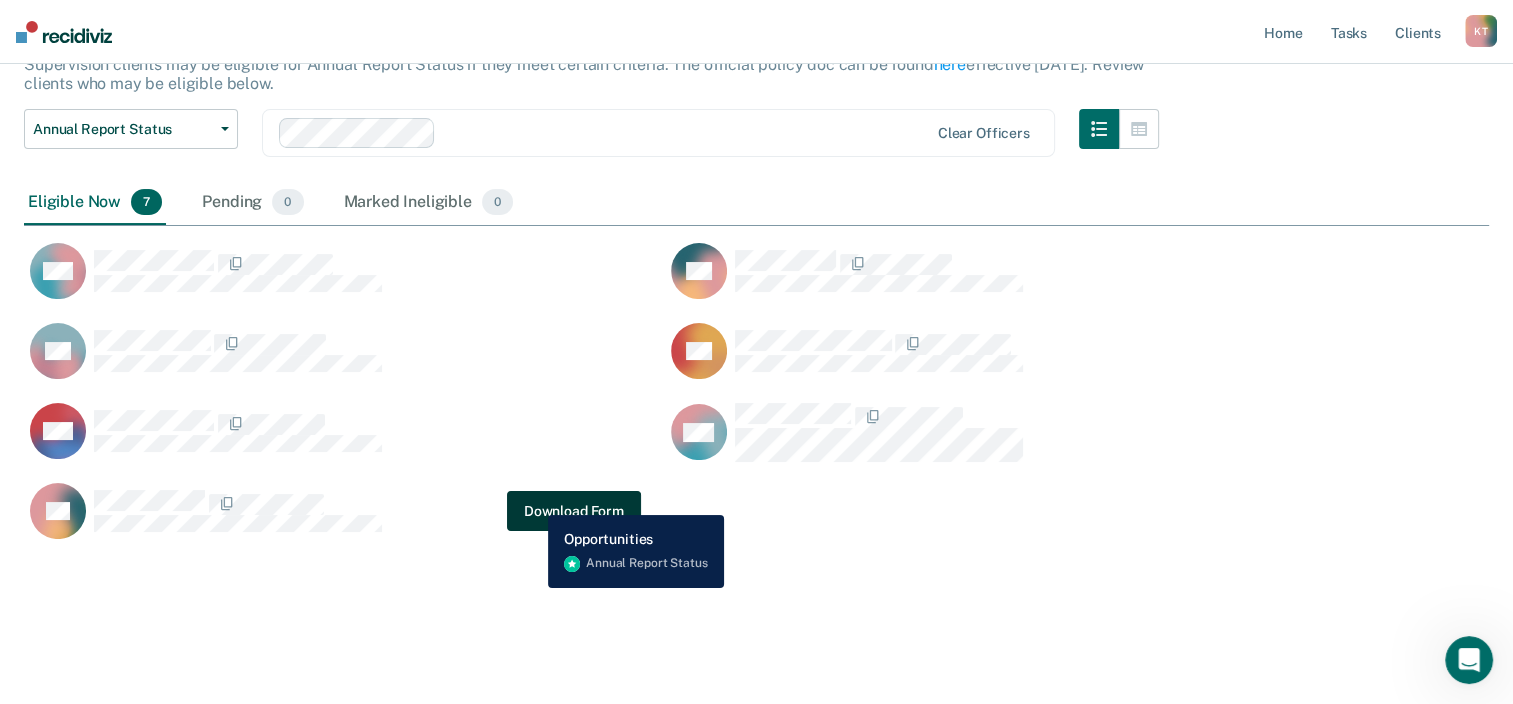 click on "Download Form" at bounding box center (574, 511) 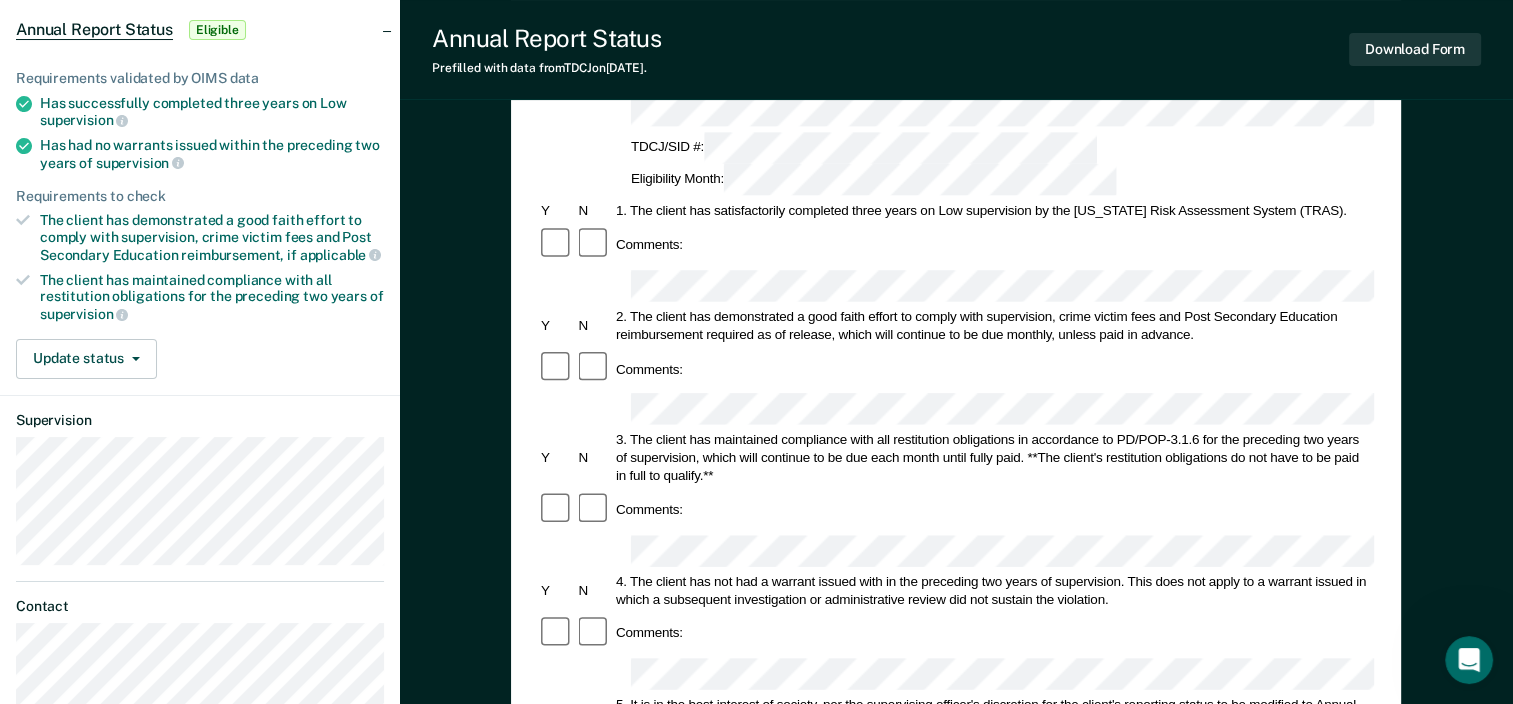 scroll, scrollTop: 177, scrollLeft: 0, axis: vertical 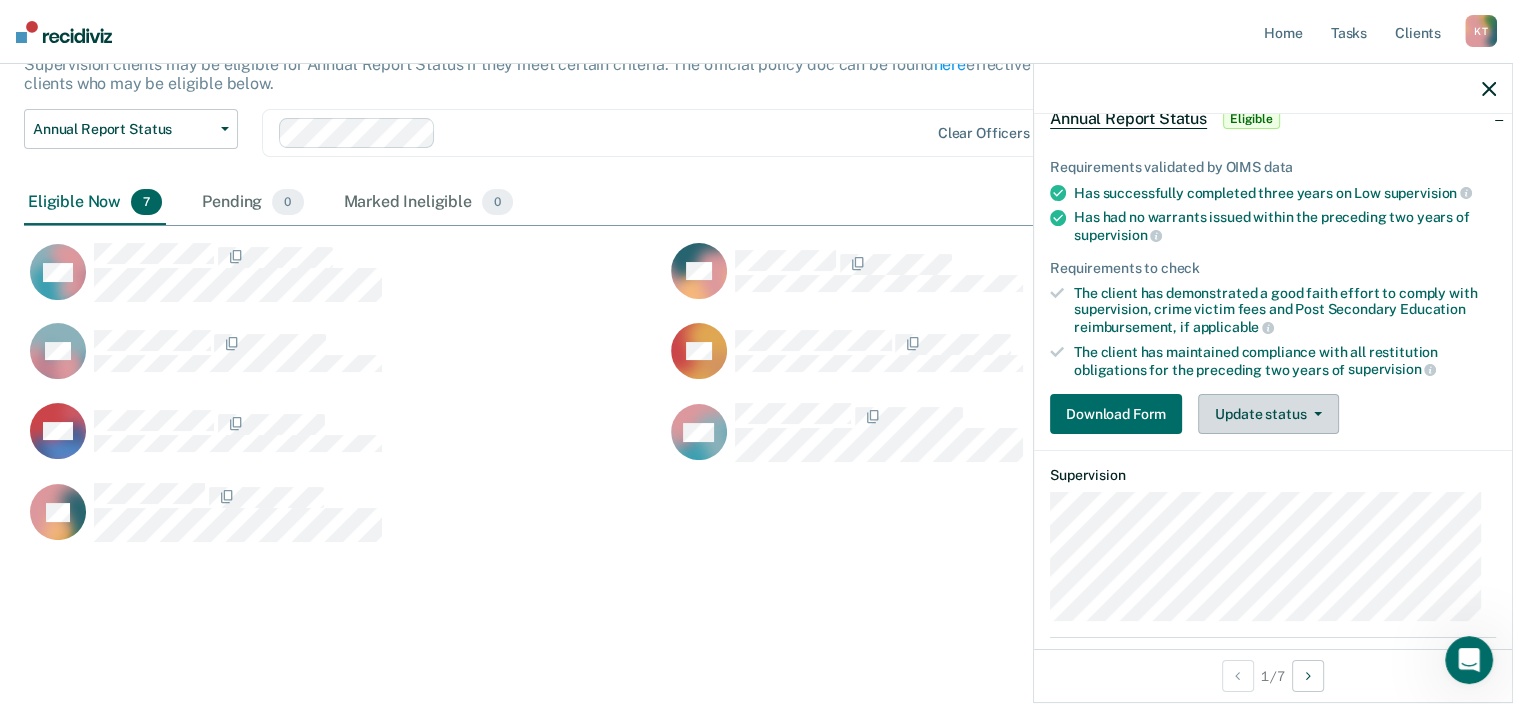 click on "Update status" at bounding box center [1268, 414] 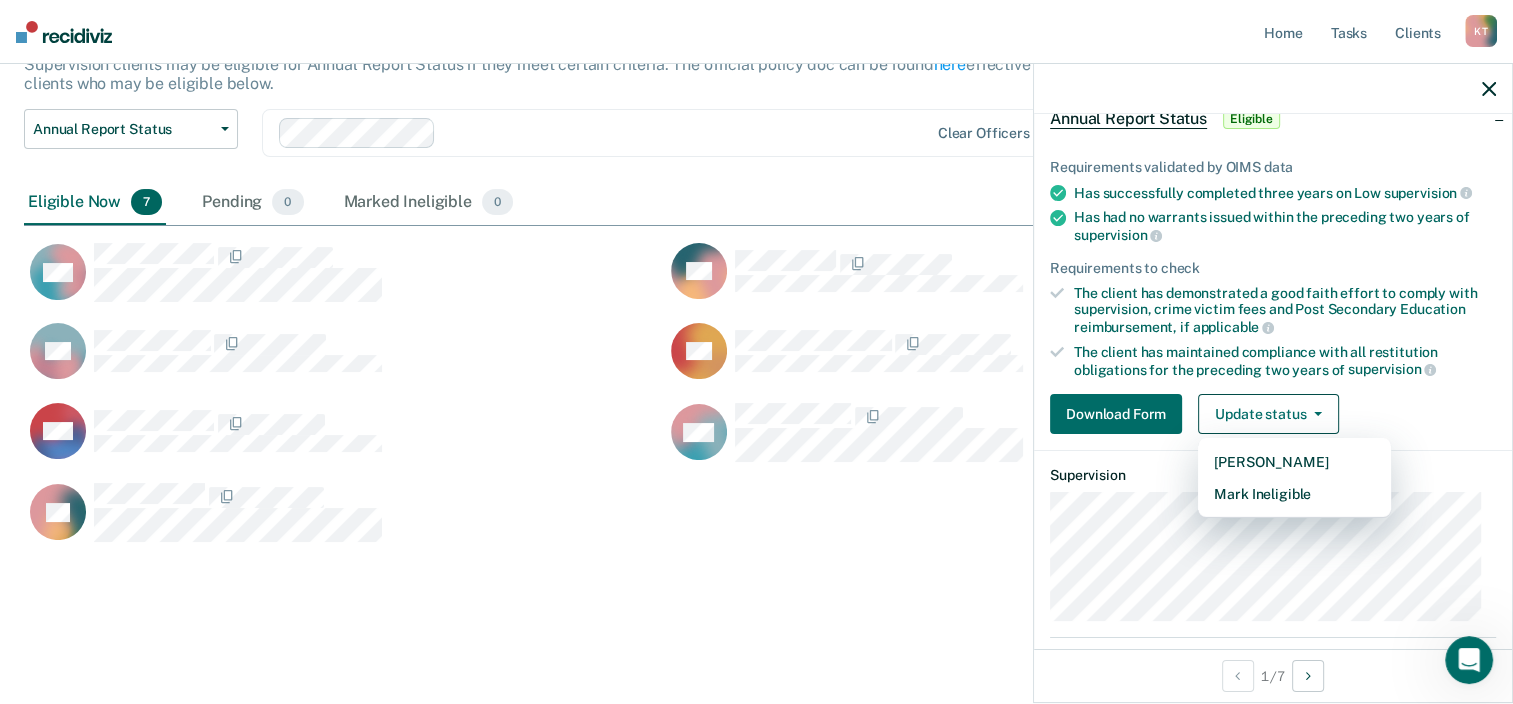 click on "Annual Report Status   Supervision clients may be eligible for Annual Report Status if they meet certain criteria. The official policy doc can be found  here  effective Jul 1, 2025. Review clients who may be eligible below. Annual Report Status Early Release Status Annual Report Status Clear   officers Eligible Now 7 Pending 0 Marked Ineligible 0
To pick up a draggable item, press the space bar.
While dragging, use the arrow keys to move the item.
Press space again to drop the item in its new position, or press escape to cancel.
CW   SB   SG   RK   SW   GM   CL" at bounding box center (756, 309) 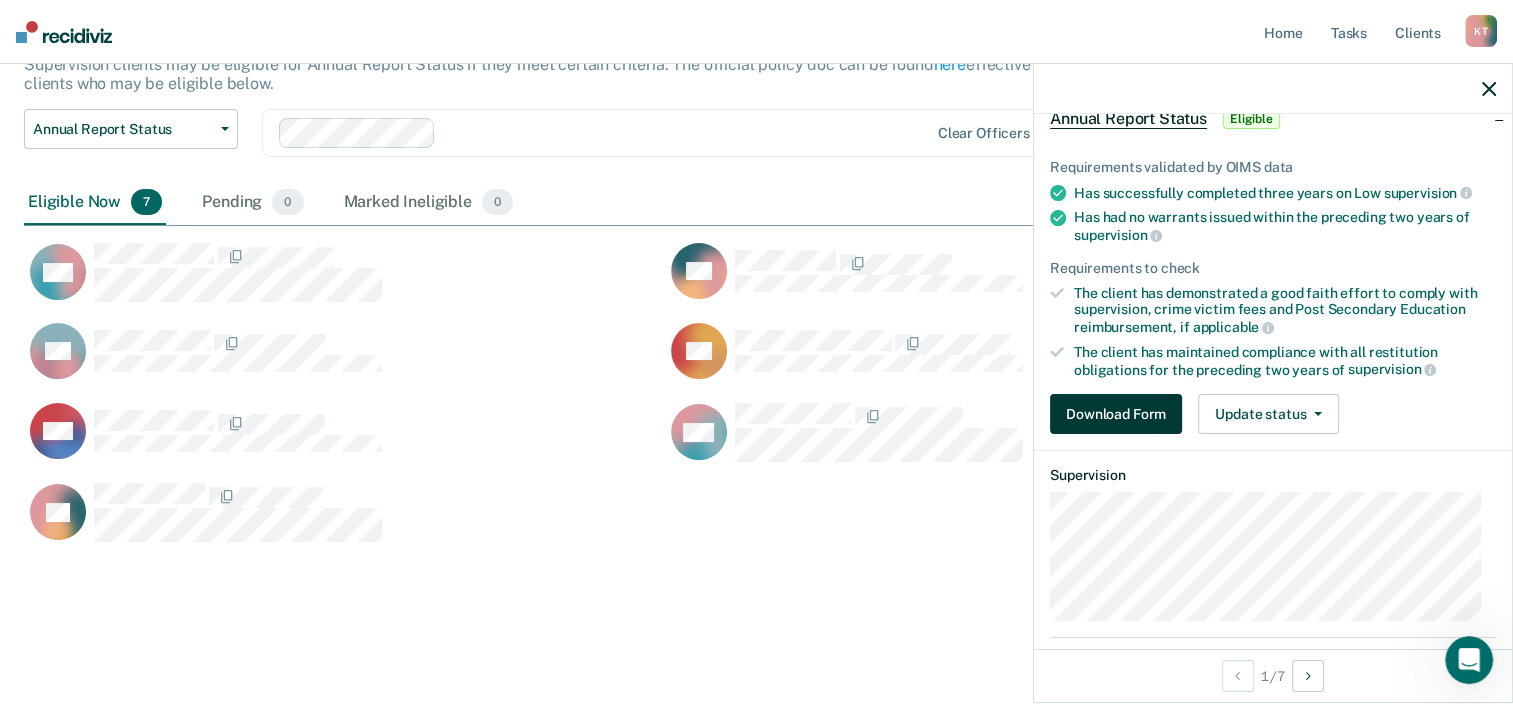 scroll, scrollTop: 0, scrollLeft: 0, axis: both 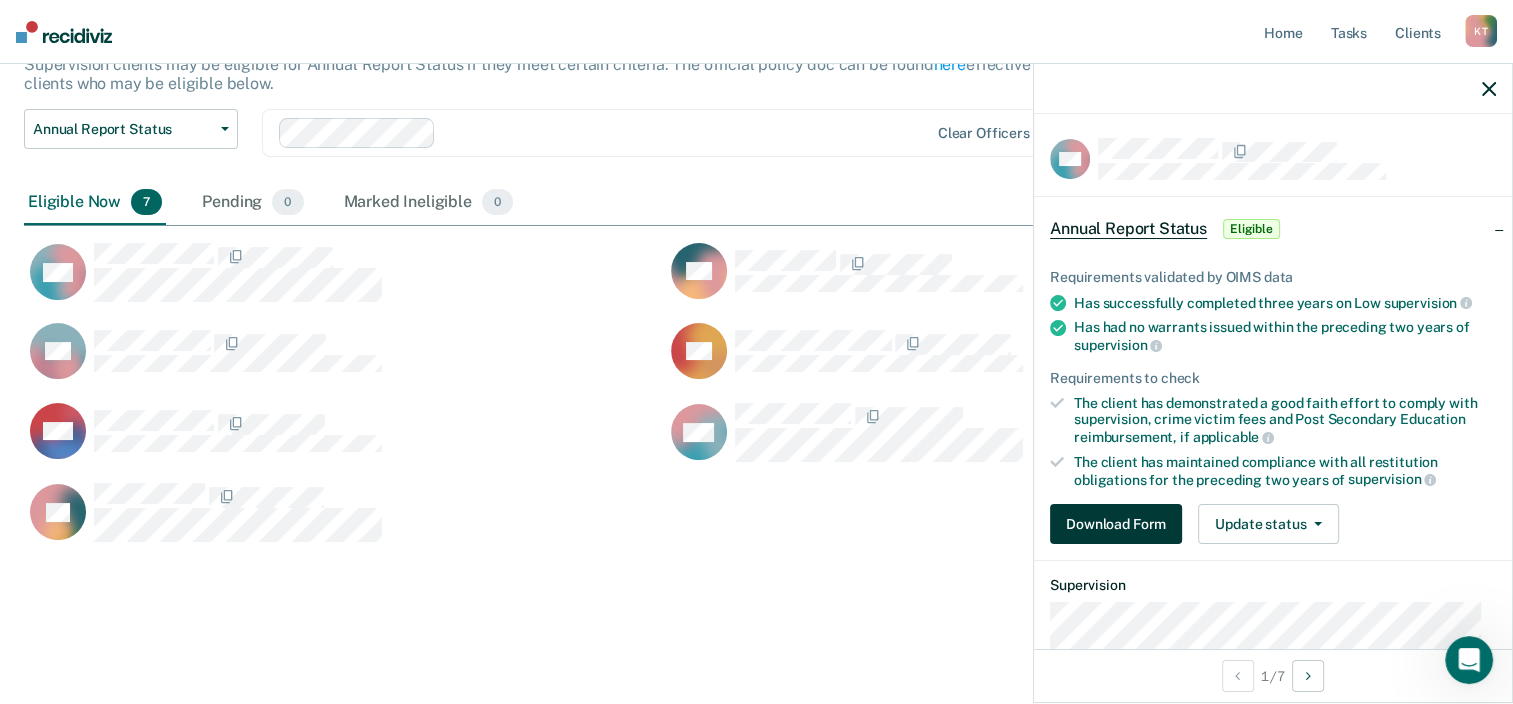 click on "Download Form" at bounding box center [1116, 524] 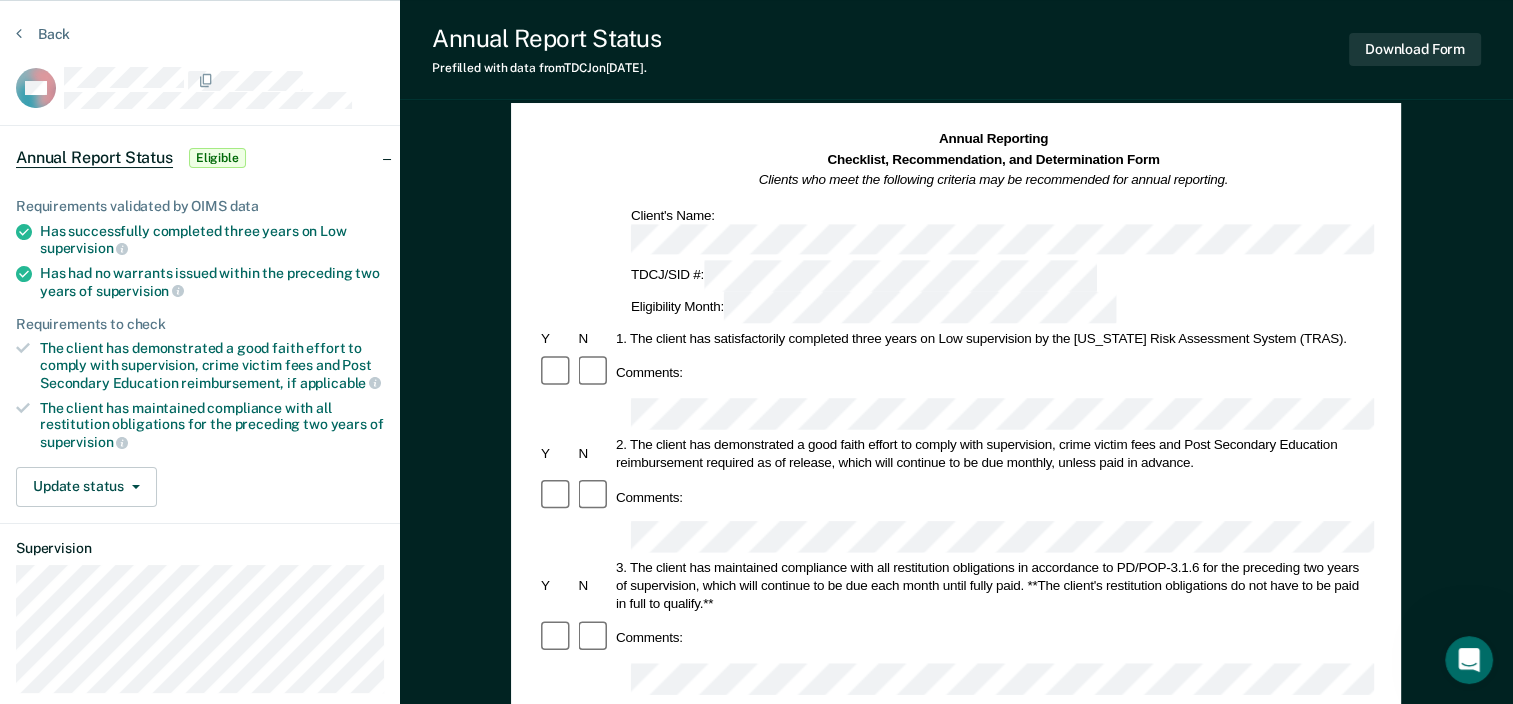 scroll, scrollTop: 0, scrollLeft: 0, axis: both 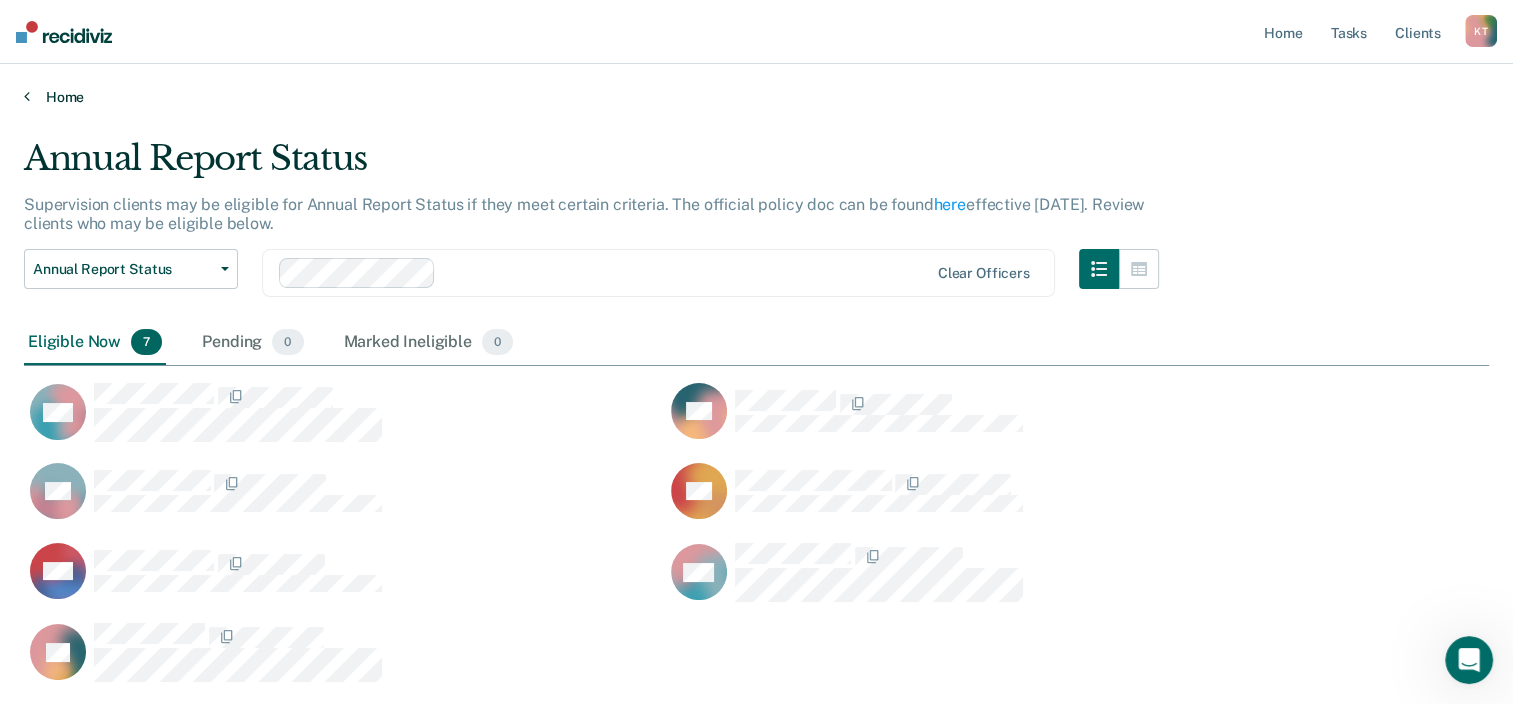 click on "Home" at bounding box center [756, 97] 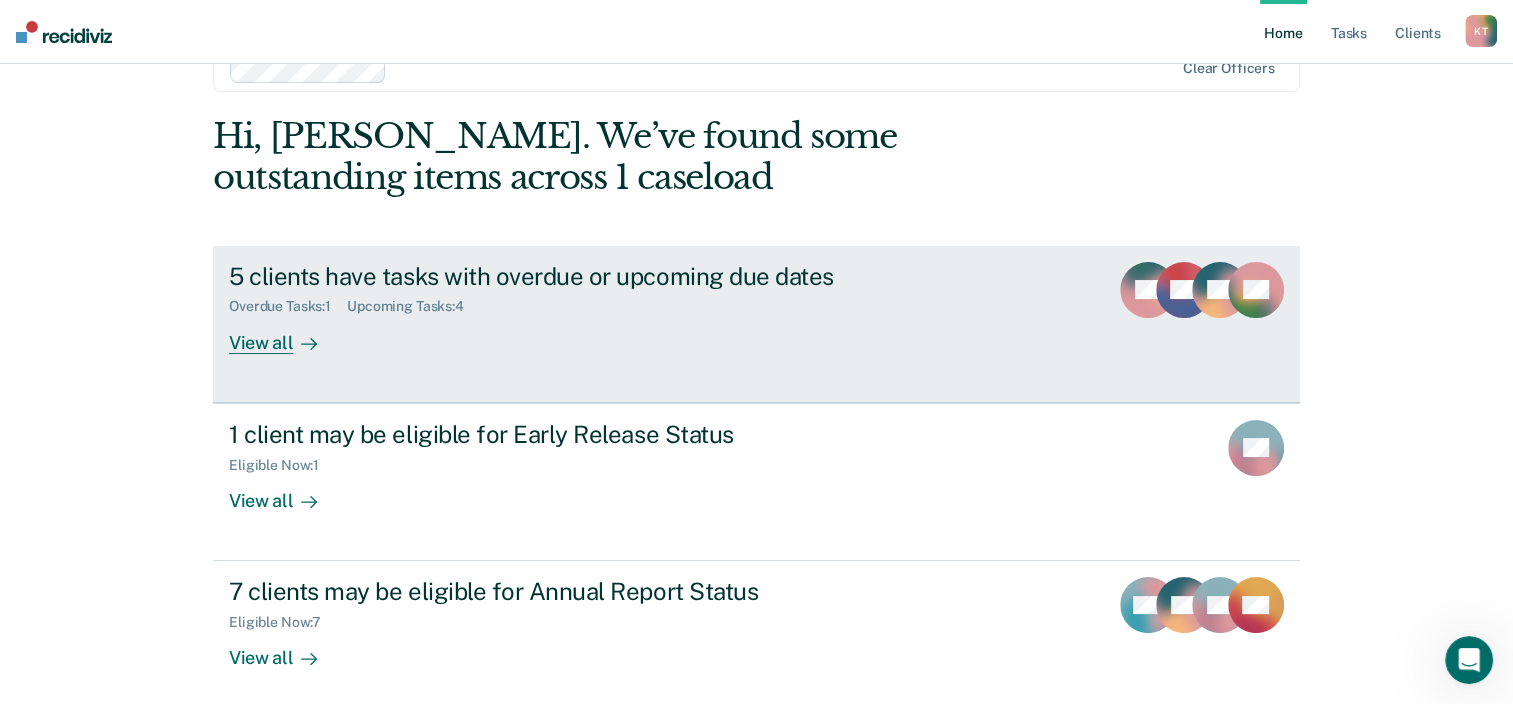 scroll, scrollTop: 100, scrollLeft: 0, axis: vertical 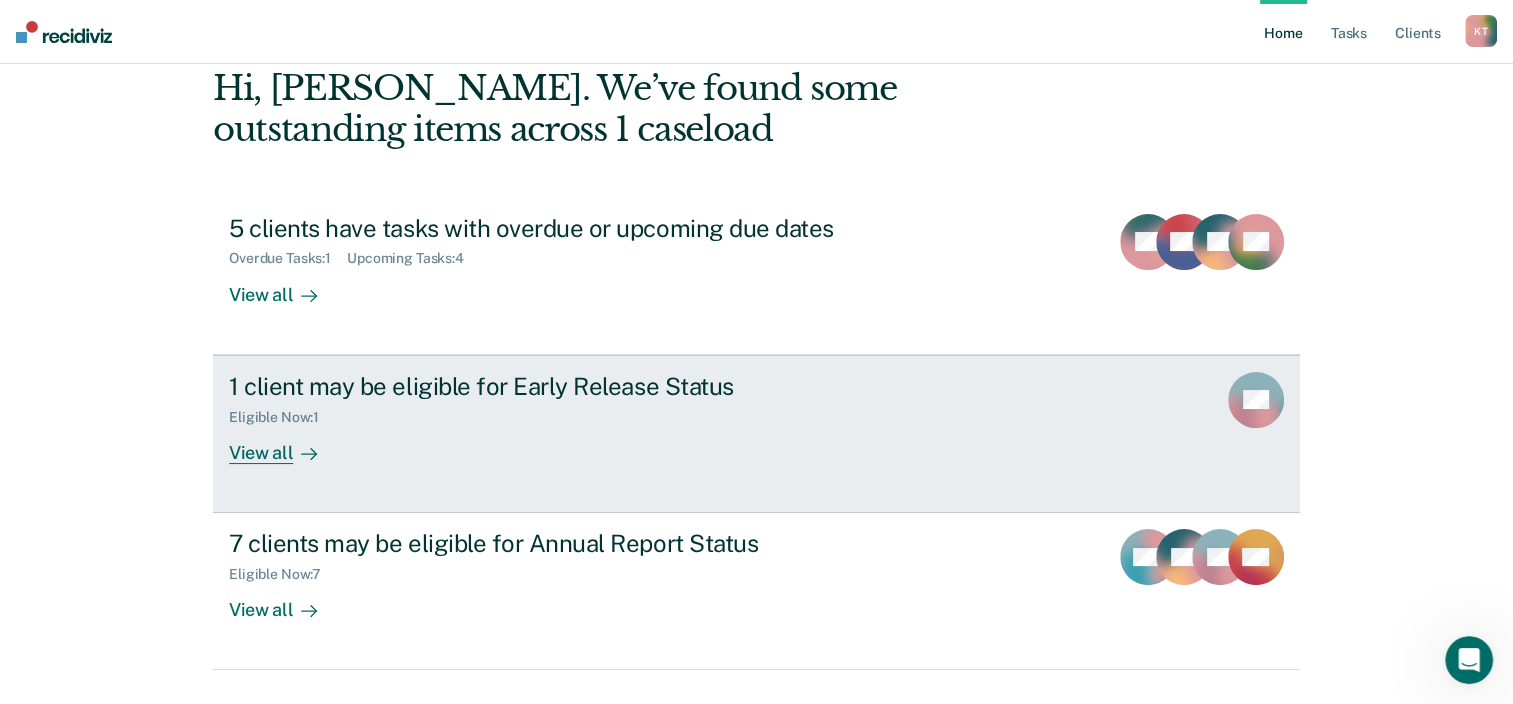 click on "View all" at bounding box center [285, 444] 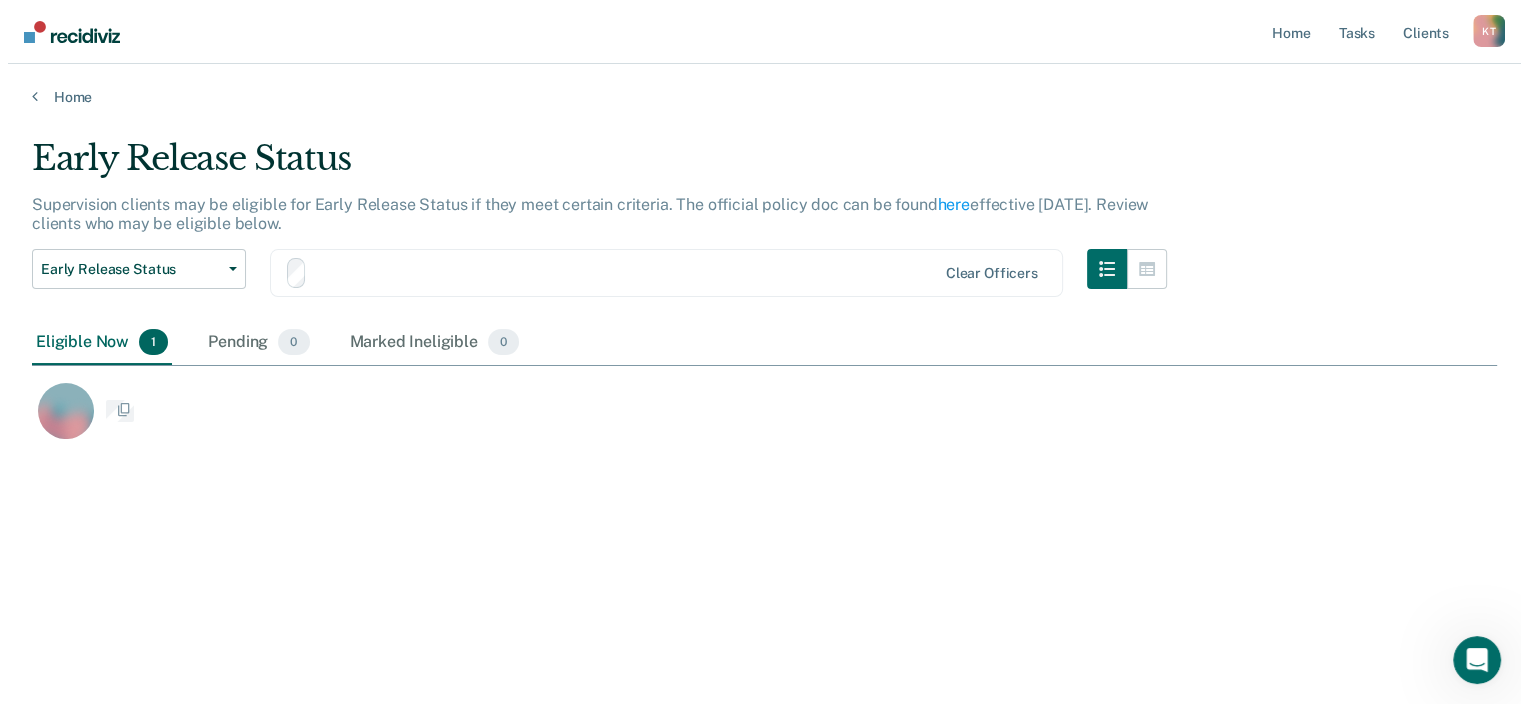 scroll, scrollTop: 0, scrollLeft: 0, axis: both 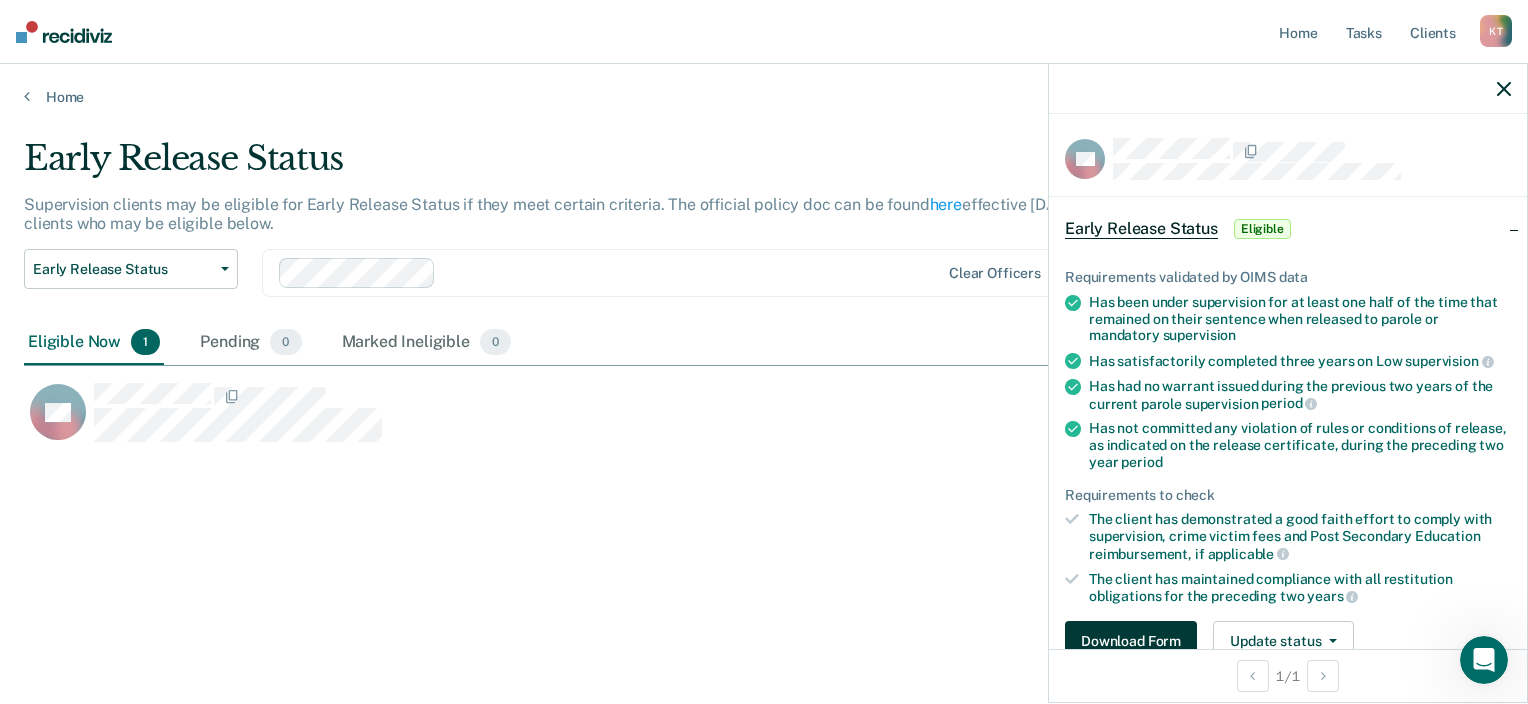 click on "Download Form" at bounding box center (1131, 641) 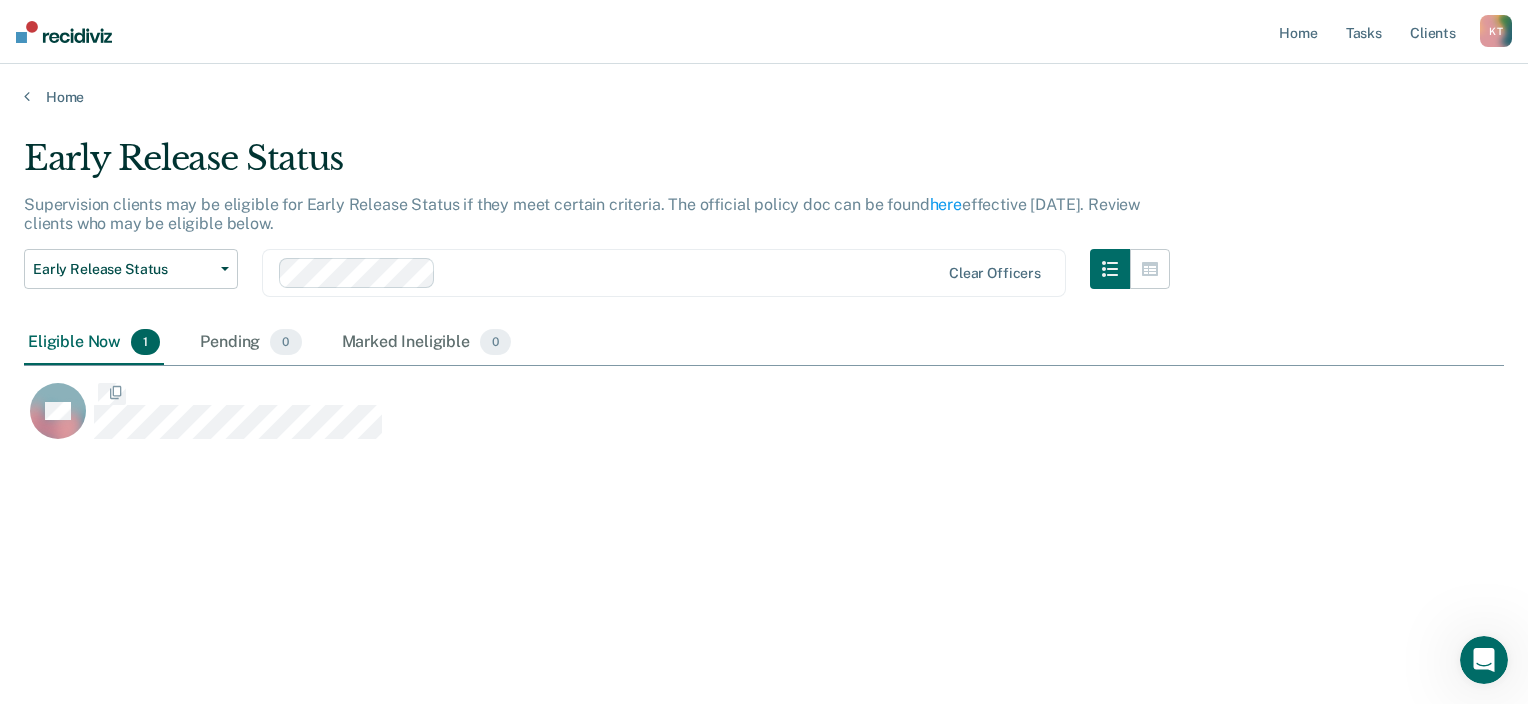 scroll, scrollTop: 16, scrollLeft: 16, axis: both 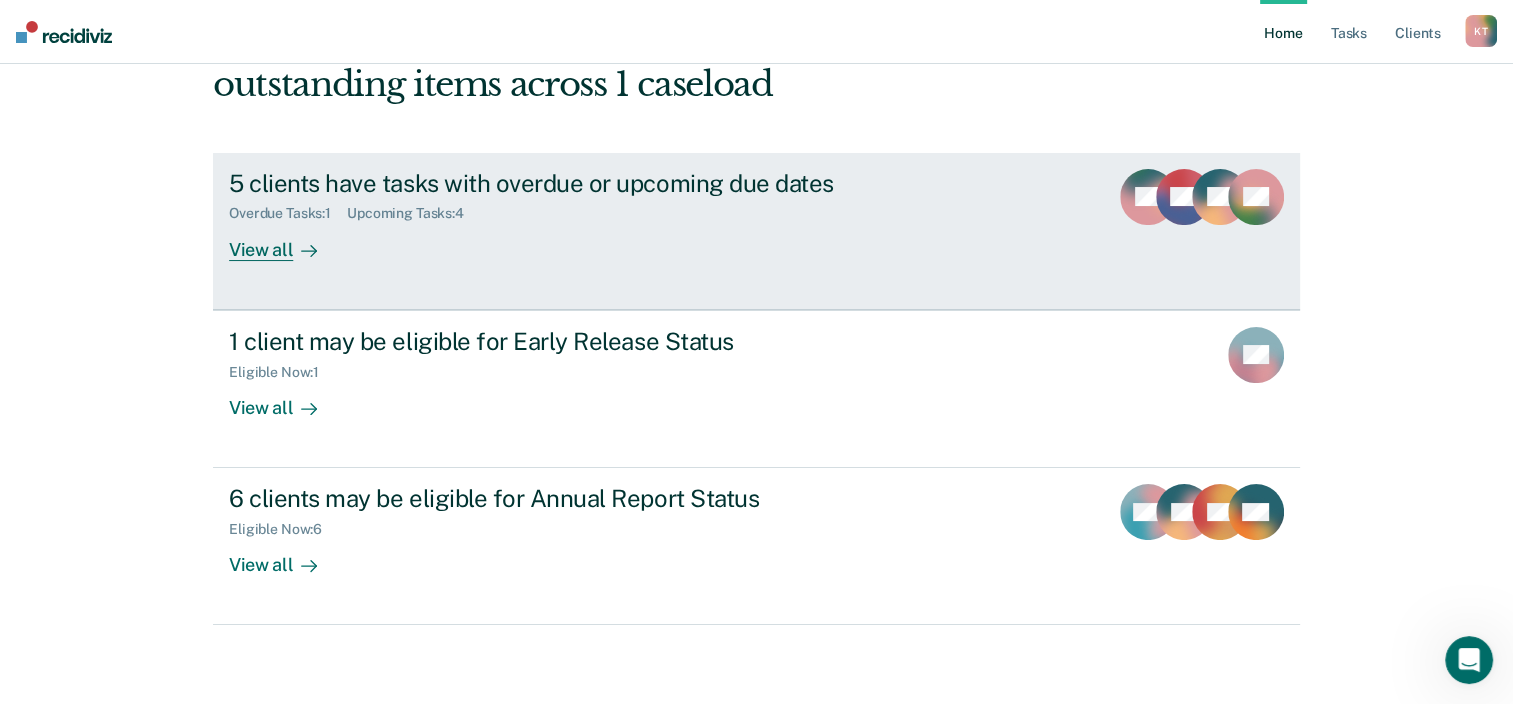 click on "View all" at bounding box center [285, 241] 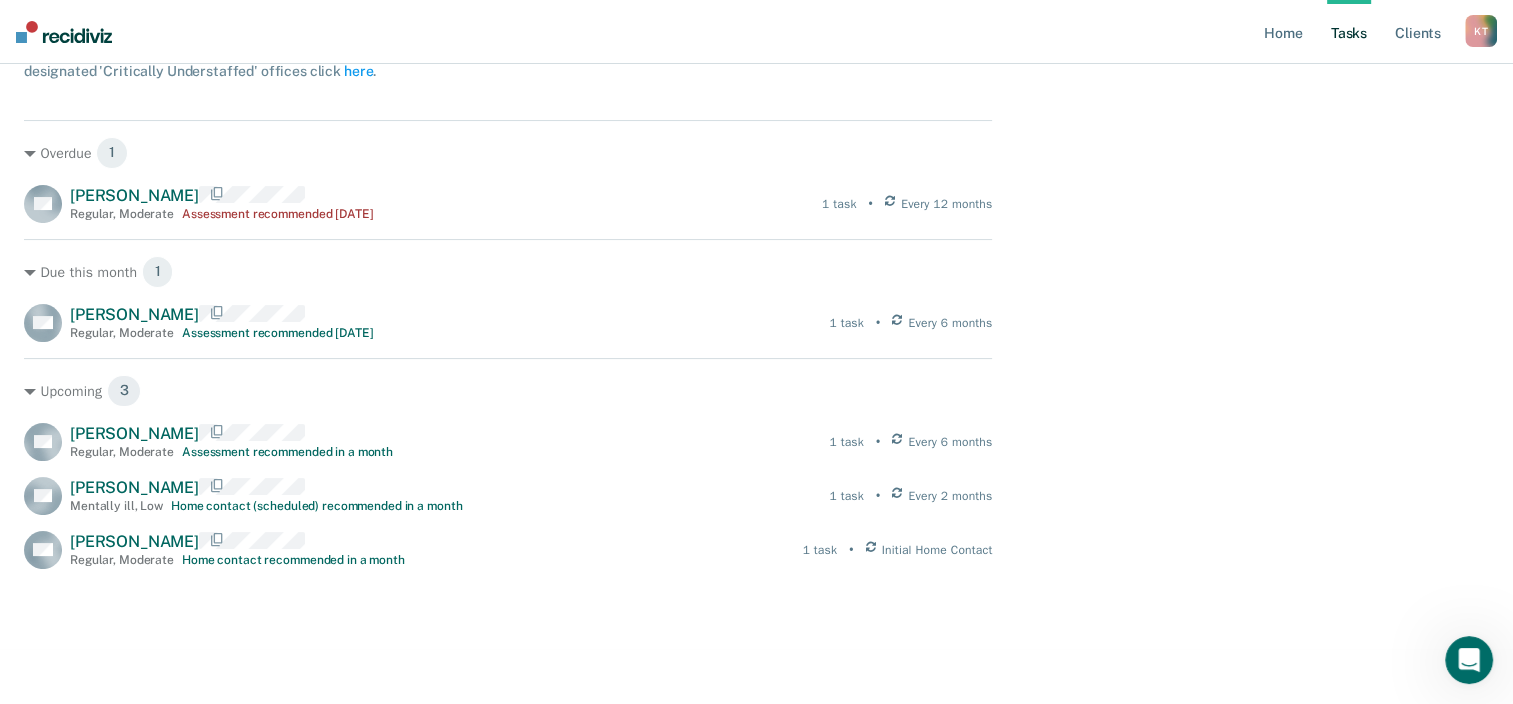 scroll, scrollTop: 300, scrollLeft: 0, axis: vertical 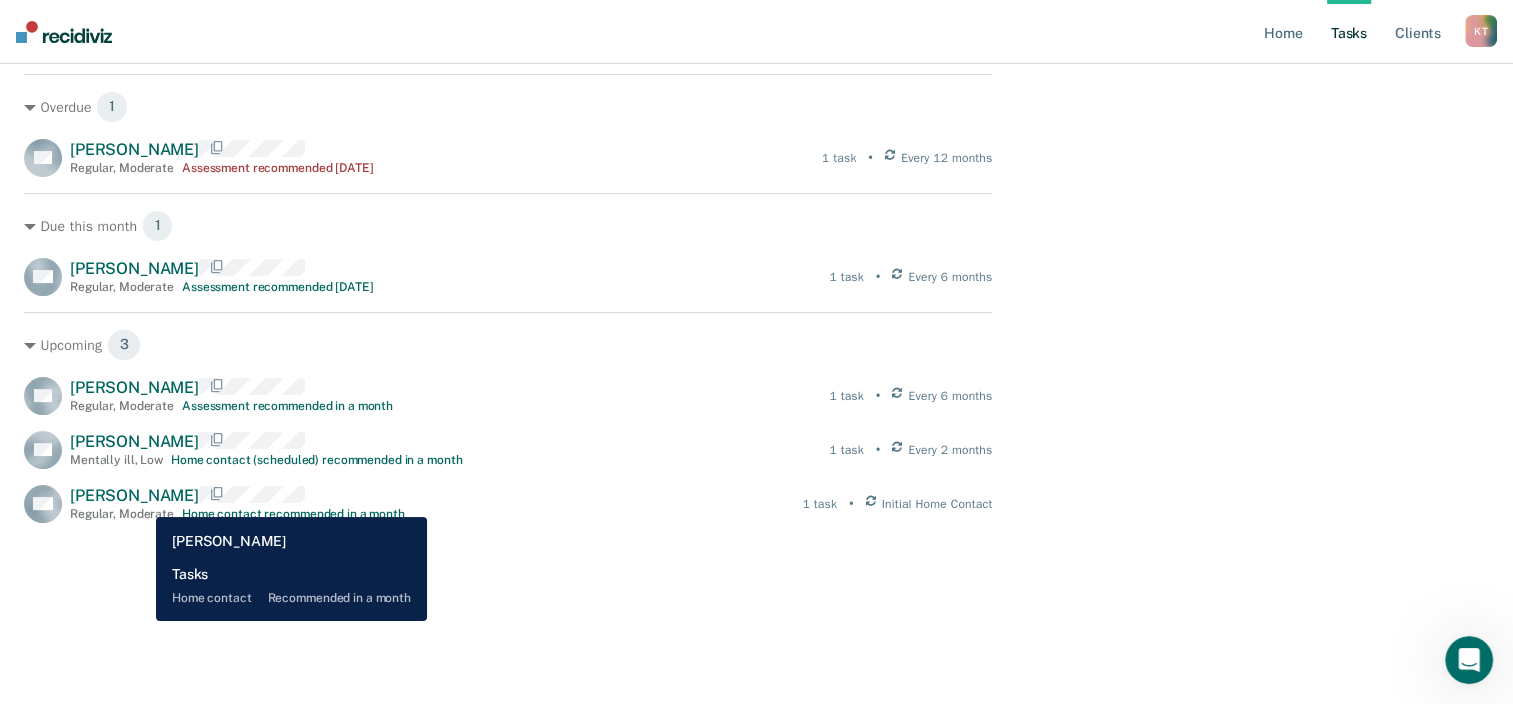 click on "Walter Brown" at bounding box center (134, 495) 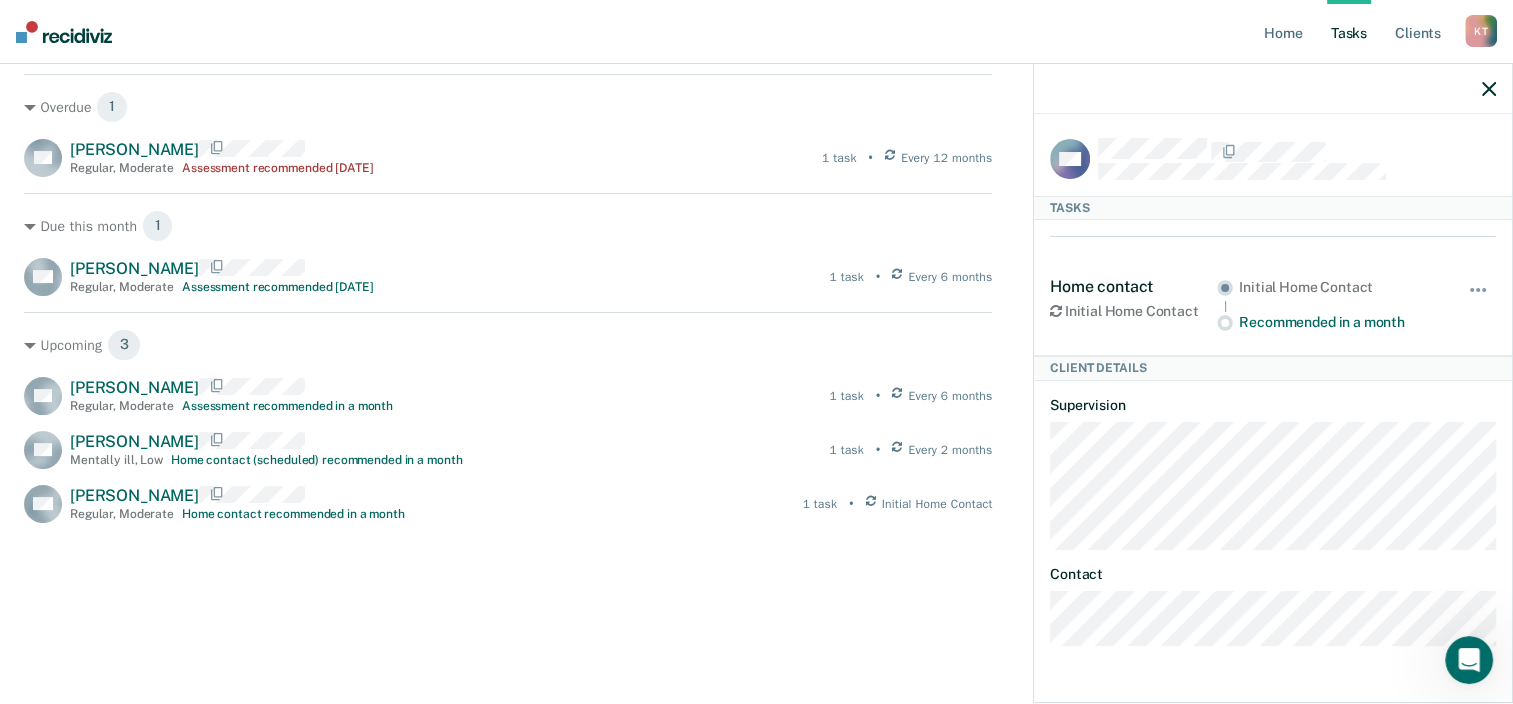 click on "Overdue   1 BG Billie Griffin Regular ,   Moderate Assessment recommended 8 months ago 1 task • Every 12 months   Due this month   1 EM Enemencio Martinez Regular ,   Moderate Assessment recommended in 8 days 1 task • Every 6 months   Upcoming   3 SB Stephen Beall Regular ,   Moderate Assessment recommended in a month 1 task • Every 6 months DN Dana Nealy Mentally ill ,   Low Home contact (scheduled) recommended in a month 1 task • Every 2 months WB Walter Brown Regular ,   Moderate Home contact recommended in a month 1 task • Initial Home Contact" at bounding box center [508, 413] 